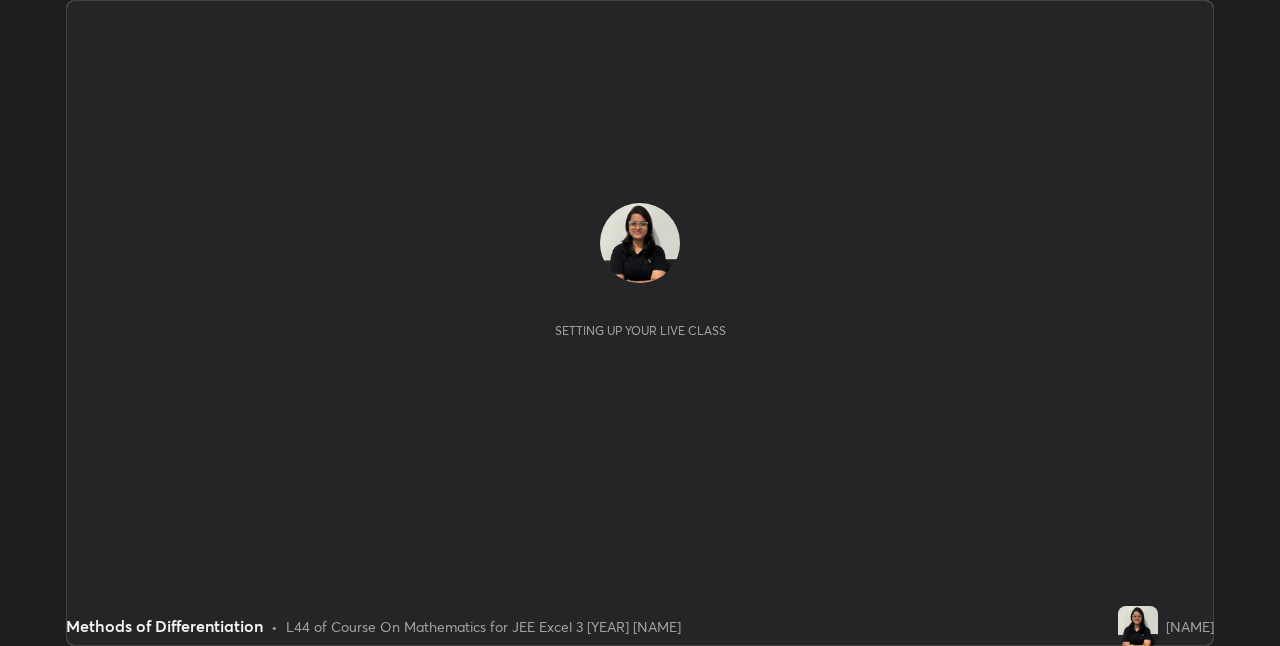 scroll, scrollTop: 0, scrollLeft: 0, axis: both 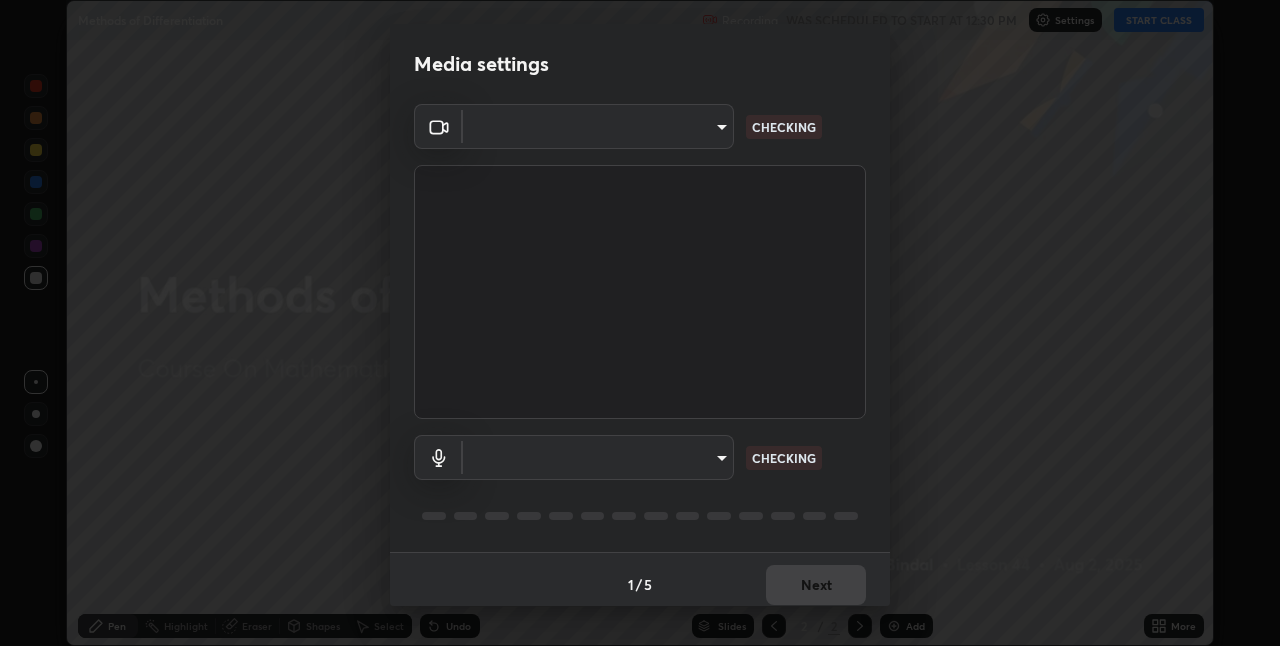 type on "ddf3b4b9105fdc81afbc44368f91a24737767c4c68b93bb528deb36e4364d8a6" 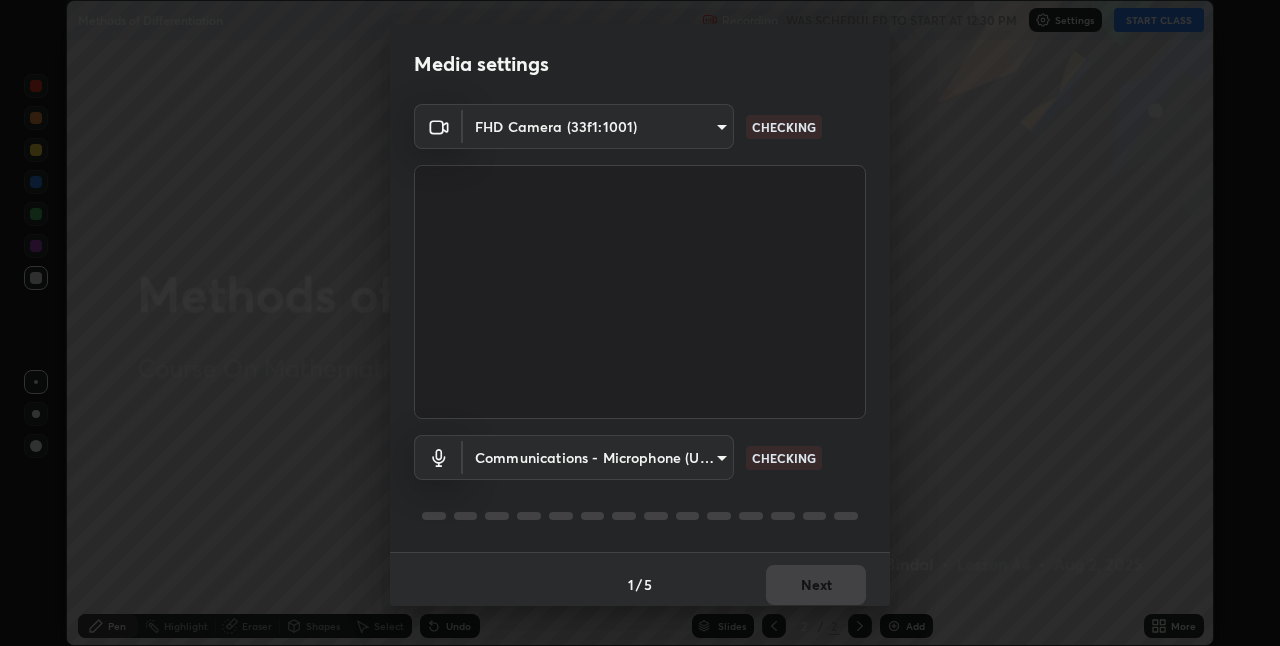 click on "Erase all Methods of Differentiation Recording WAS SCHEDULED TO START AT  12:30 PM Settings START CLASS Setting up your live class Methods of Differentiation • L44 of Course On Mathematics for JEE Excel 3 [YEAR] [NAME] Pen Highlight Eraser Shapes Select Undo Slides 2 / 2 Add More No doubts shared Encourage your learners to ask a doubt for better clarity Report an issue Reason for reporting Buffering Chat not working Audio - Video sync issue Educator video quality low ​ Attach an image Report Media settings FHD Camera (33f1:1001) [HASH] CHECKING Communications - Microphone (USB PnP Sound Device) communications CHECKING 1 / 5 Next" at bounding box center (640, 323) 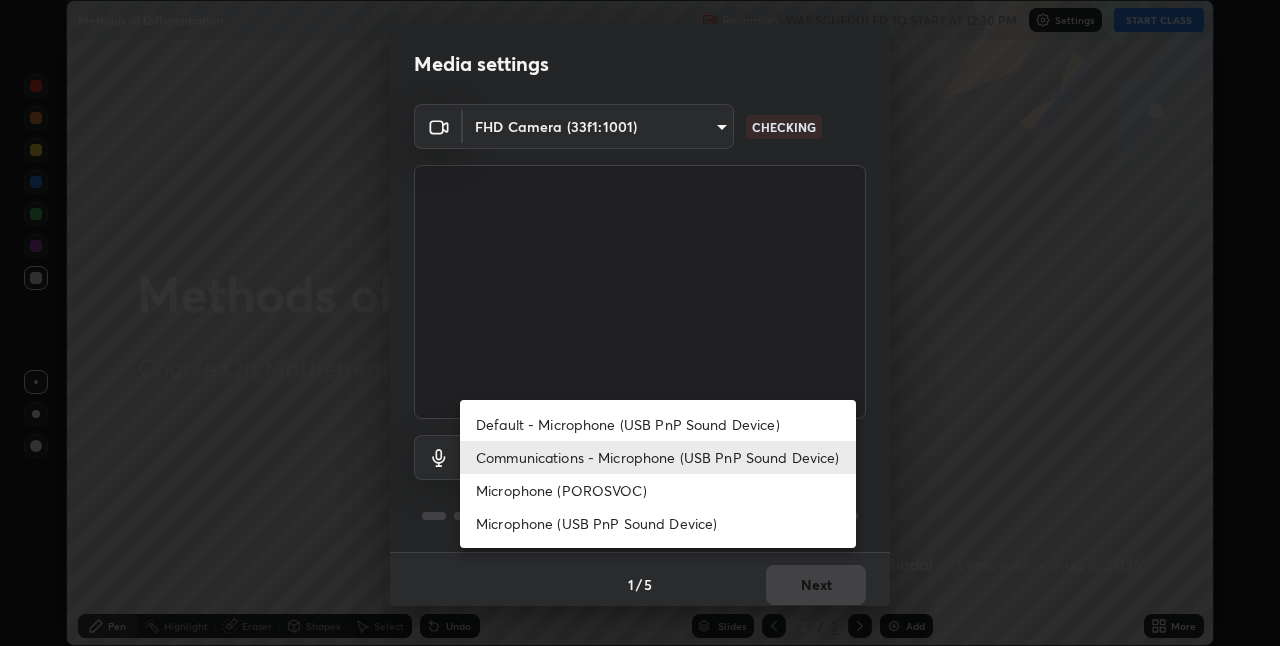 click at bounding box center [640, 323] 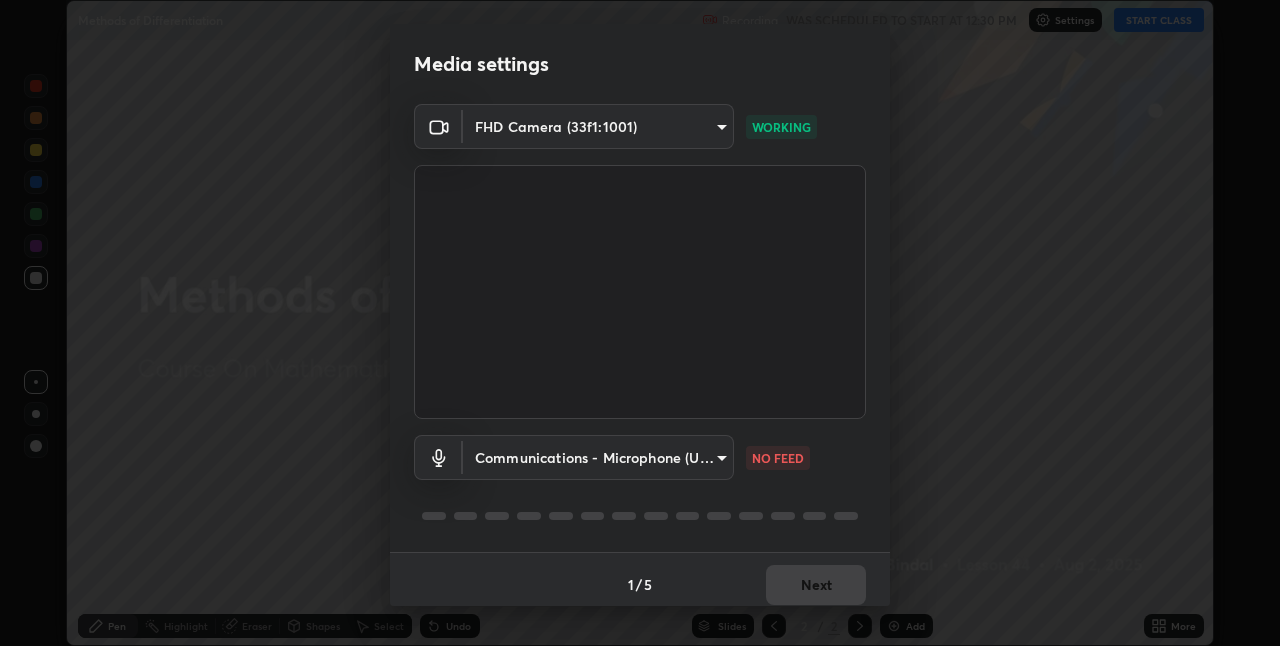 click on "Erase all Methods of Differentiation Recording WAS SCHEDULED TO START AT  12:30 PM Settings START CLASS Setting up your live class Methods of Differentiation • L44 of Course On Mathematics for JEE Excel 3 [YEAR] [NAME] Pen Highlight Eraser Shapes Select Undo Slides 2 / 2 Add More No doubts shared Encourage your learners to ask a doubt for better clarity Report an issue Reason for reporting Buffering Chat not working Audio - Video sync issue Educator video quality low ​ Attach an image Report Media settings FHD Camera (33f1:1001) [HASH] WORKING Communications - Microphone (USB PnP Sound Device) communications NO FEED 1 / 5 Next" at bounding box center (640, 323) 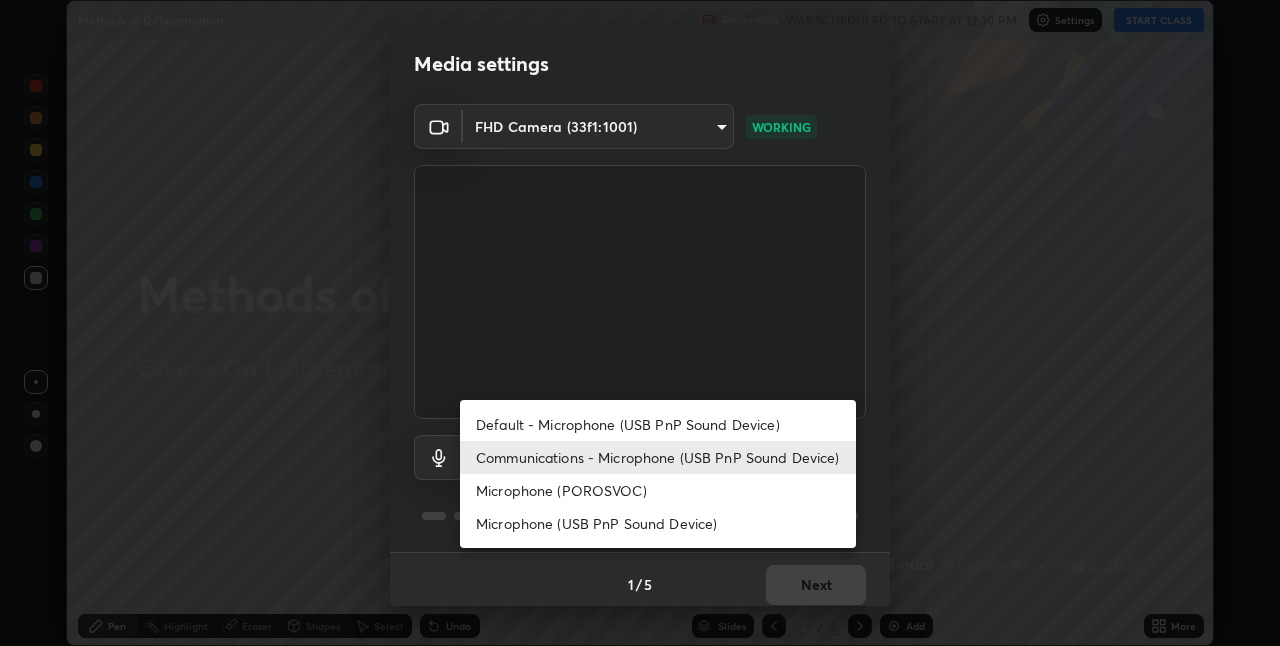 click on "Default - Microphone (USB PnP Sound Device)" at bounding box center [658, 424] 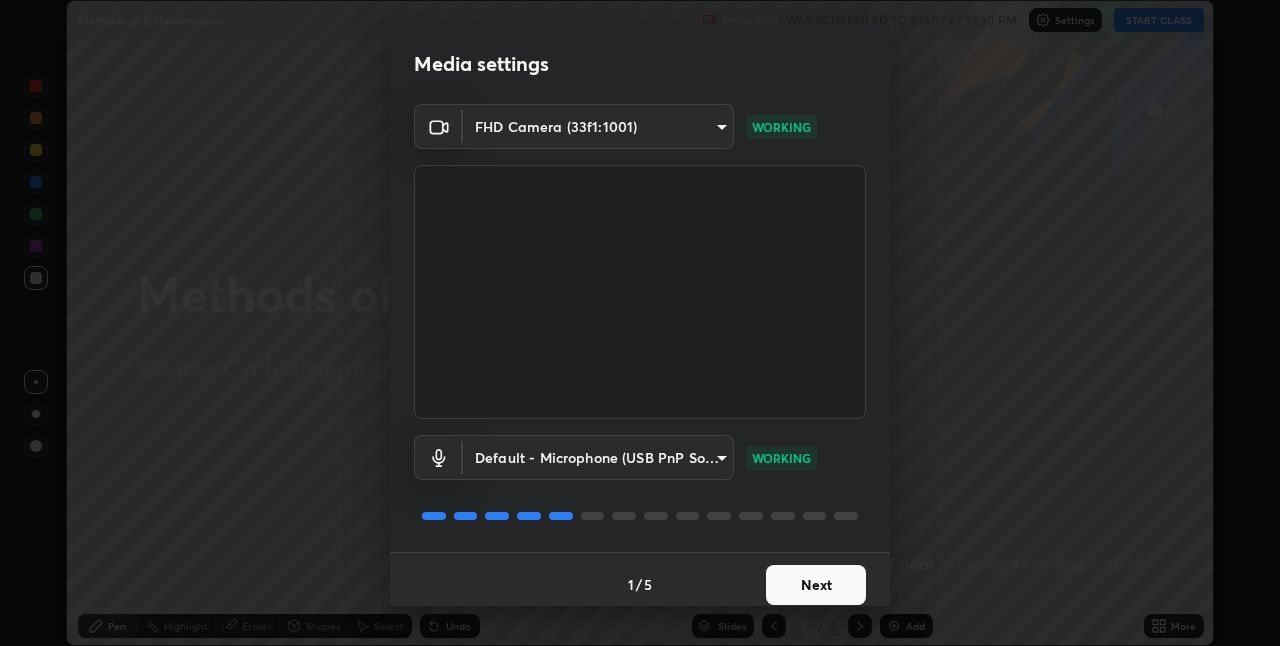 click on "Next" at bounding box center (816, 585) 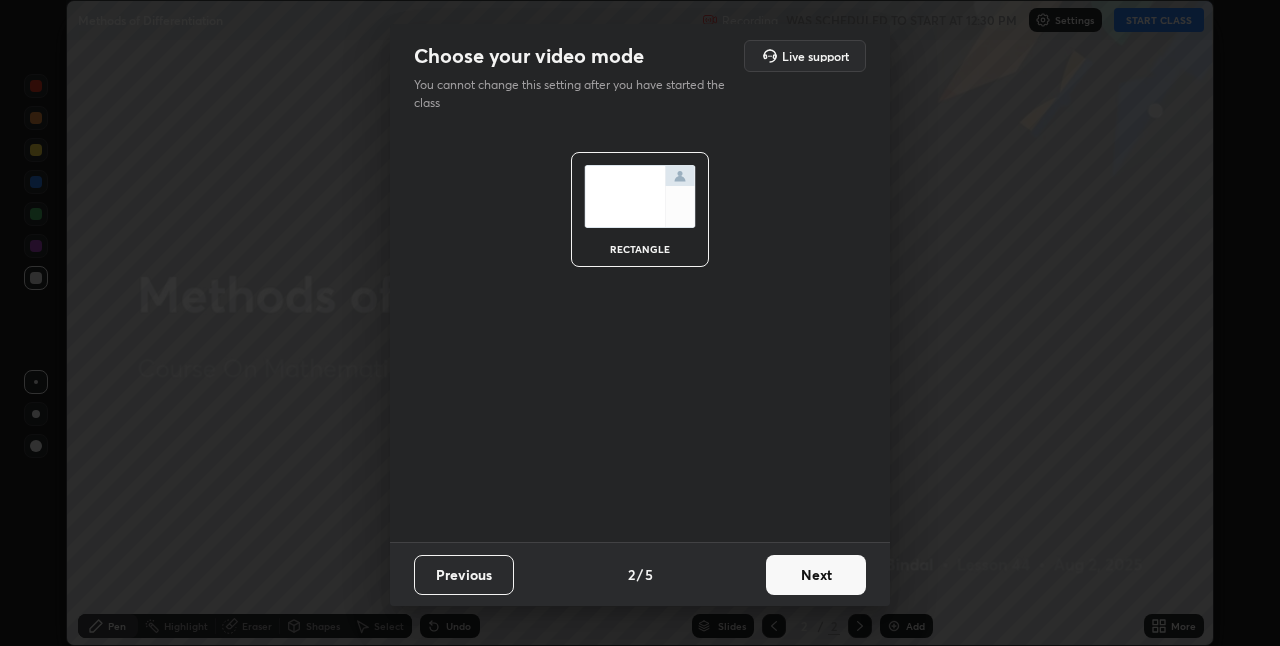 click on "Next" at bounding box center (816, 575) 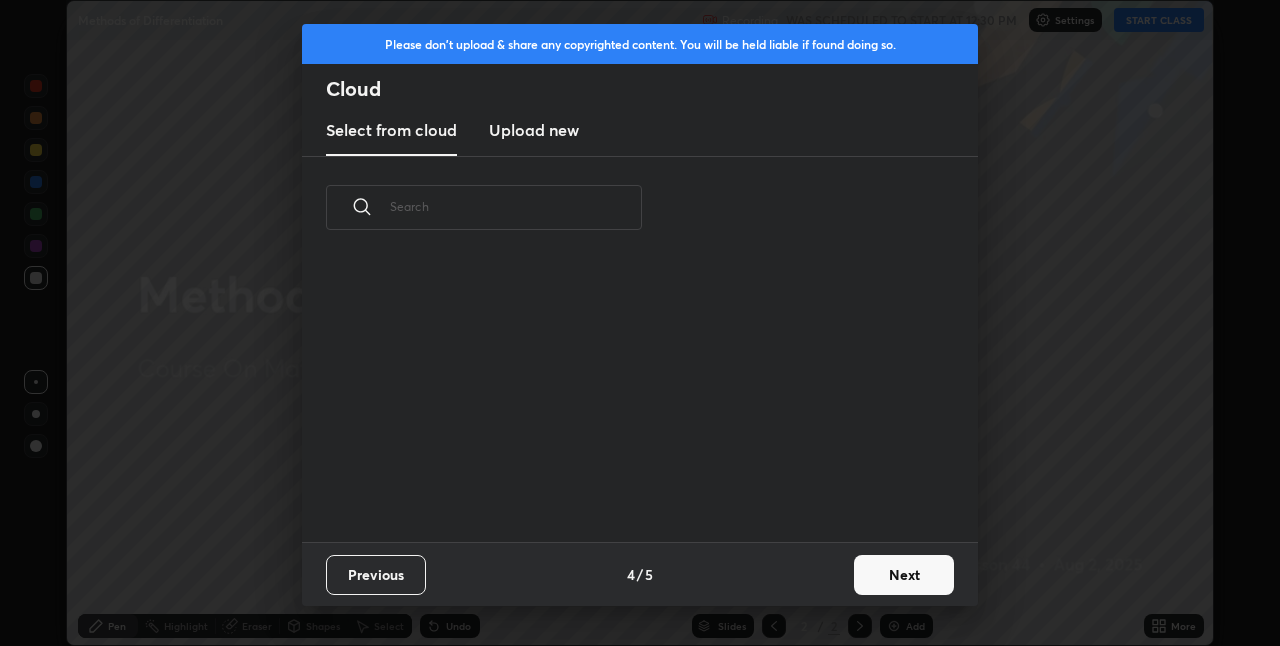 click on "Next" at bounding box center [904, 575] 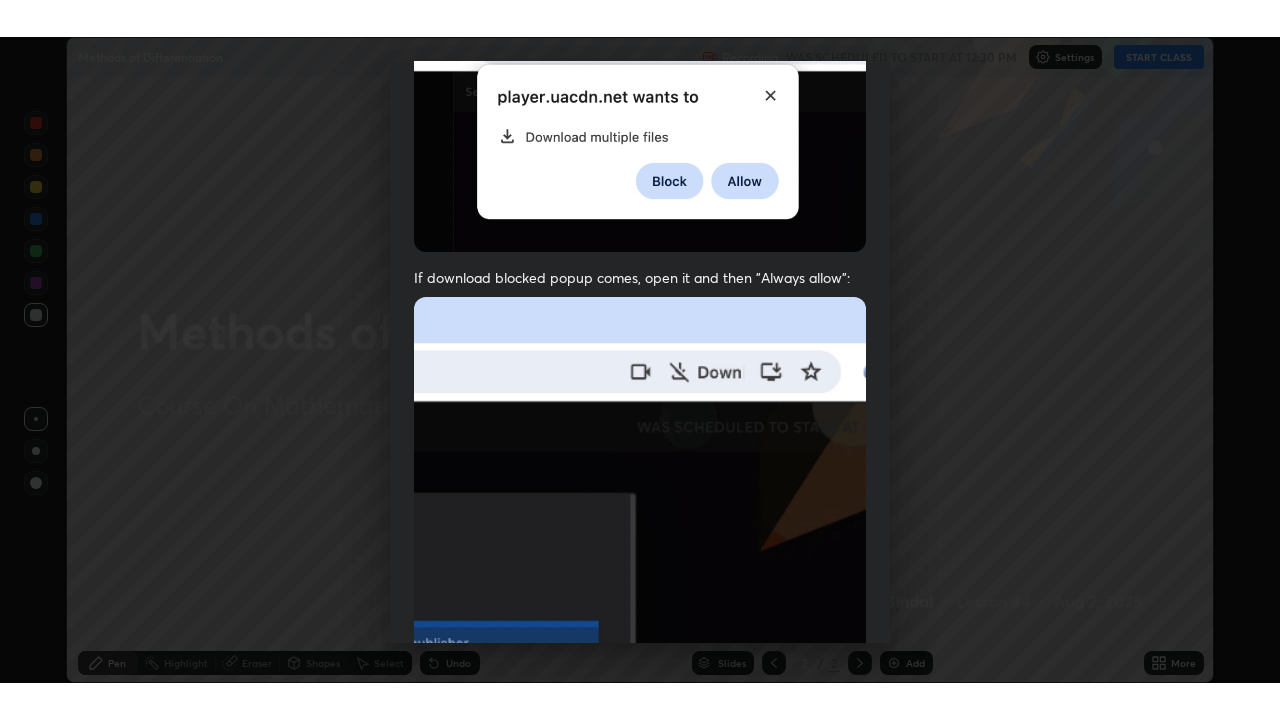 scroll, scrollTop: 418, scrollLeft: 0, axis: vertical 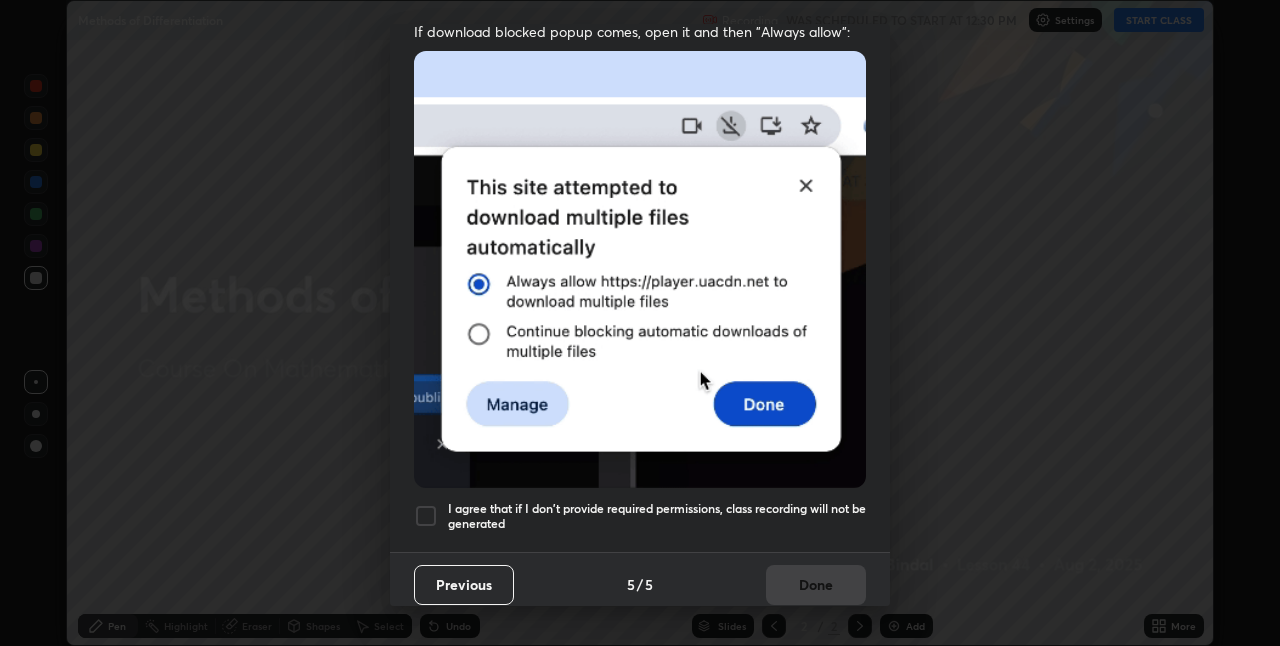 click on "I agree that if I don't provide required permissions, class recording will not be generated" at bounding box center (657, 516) 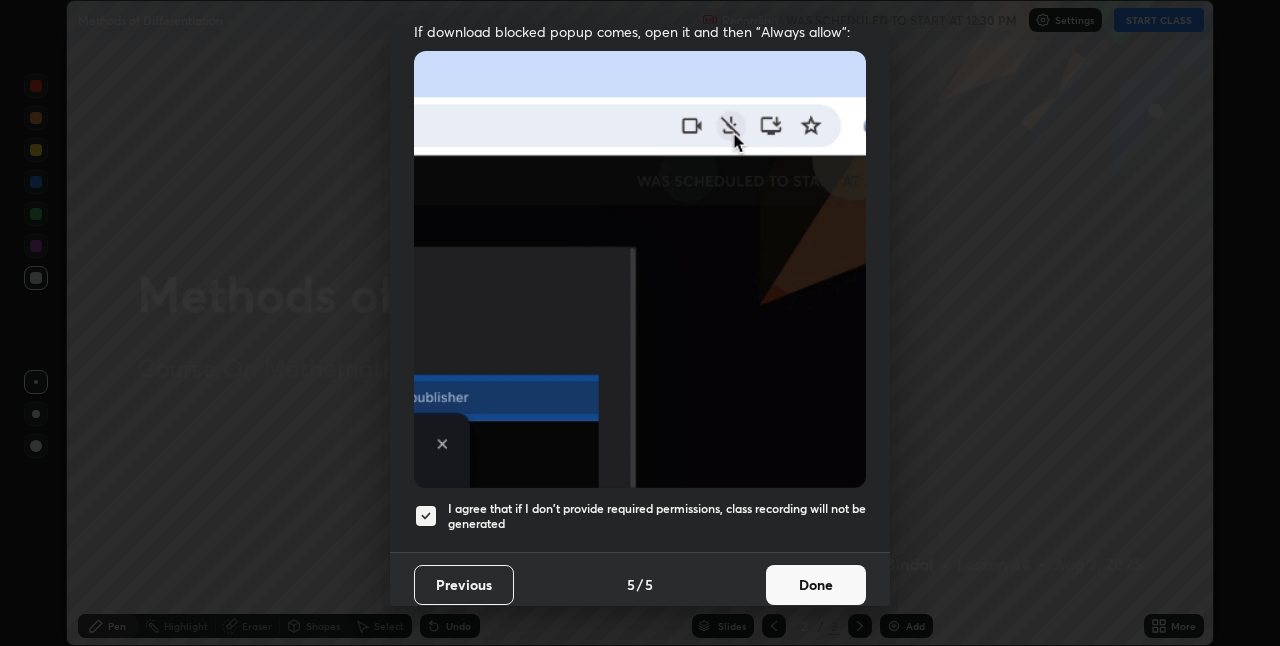 click on "Done" at bounding box center [816, 585] 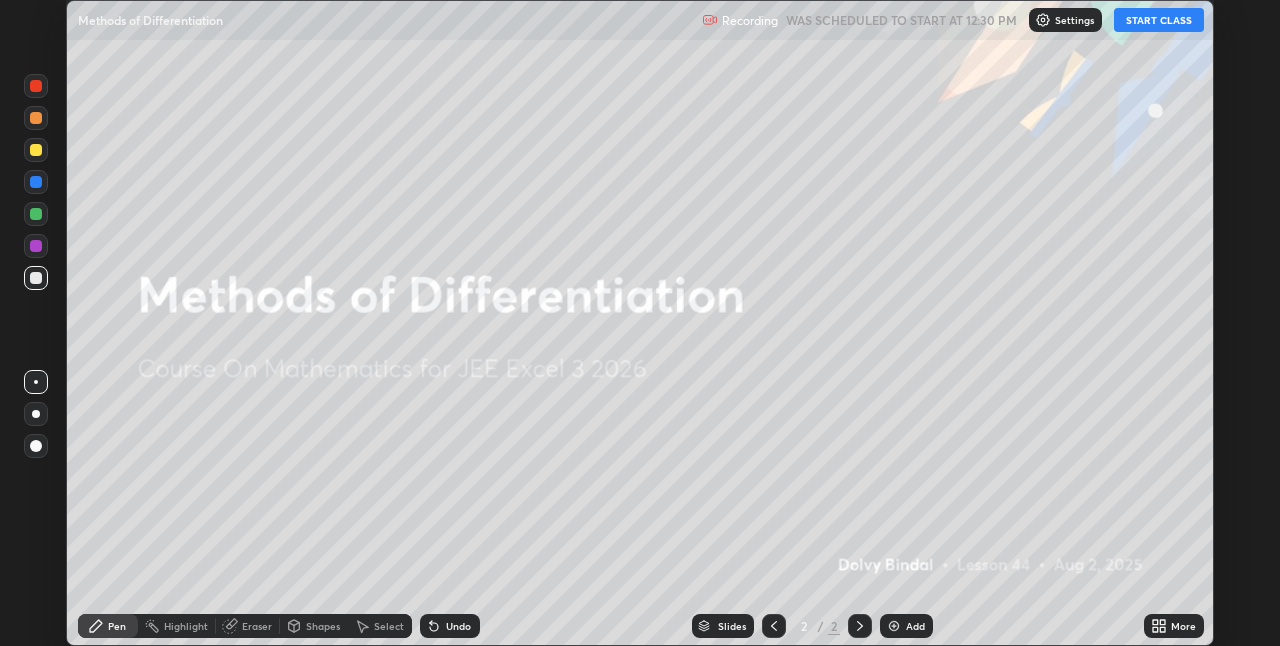 click on "START CLASS" at bounding box center (1159, 20) 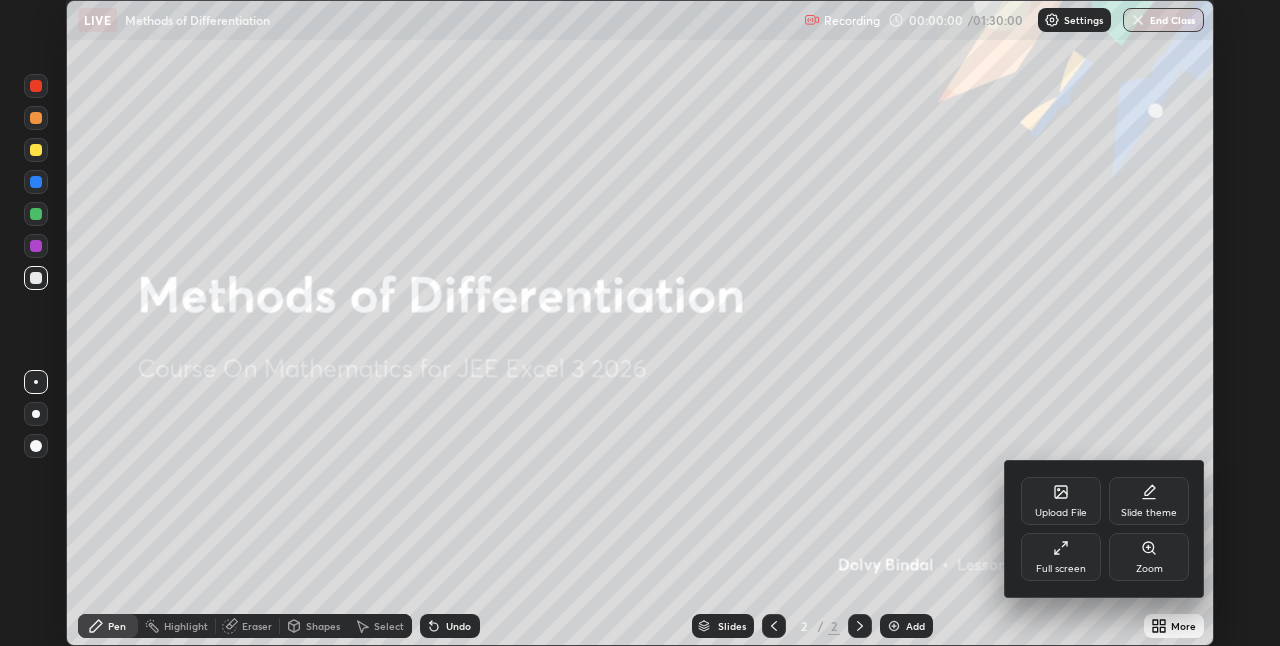 click on "Full screen" at bounding box center (1061, 557) 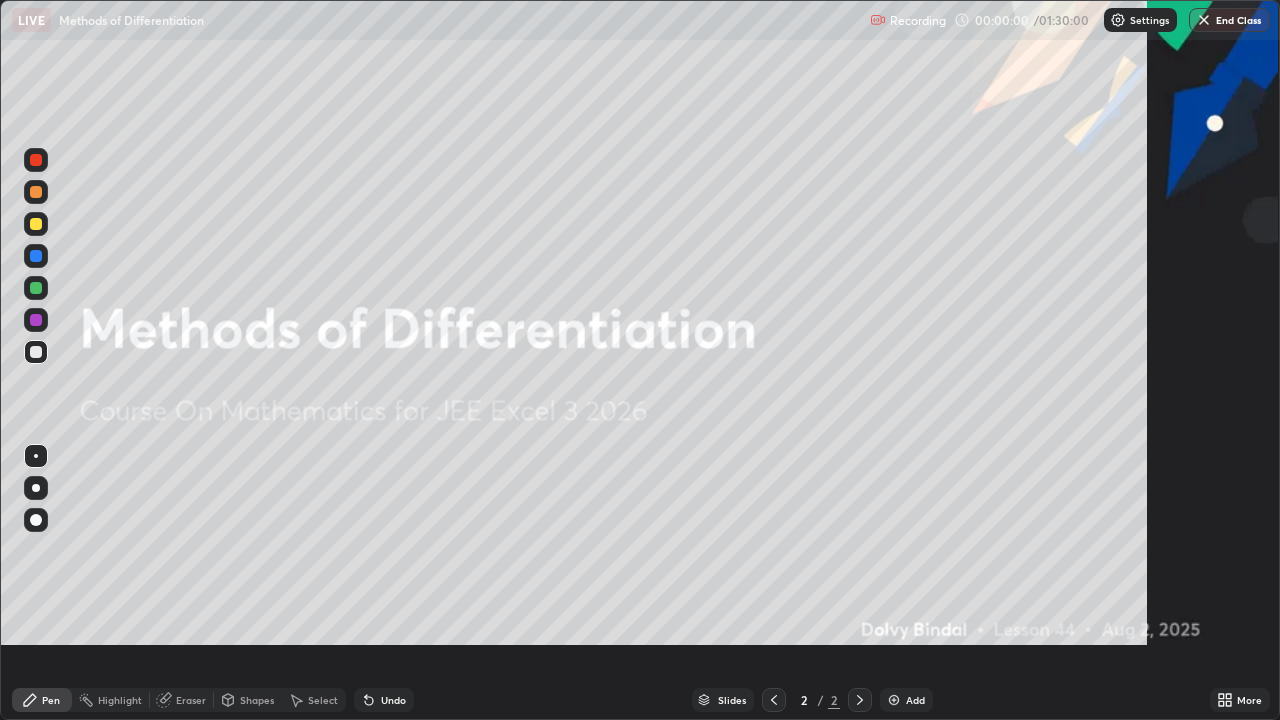 scroll, scrollTop: 99280, scrollLeft: 98720, axis: both 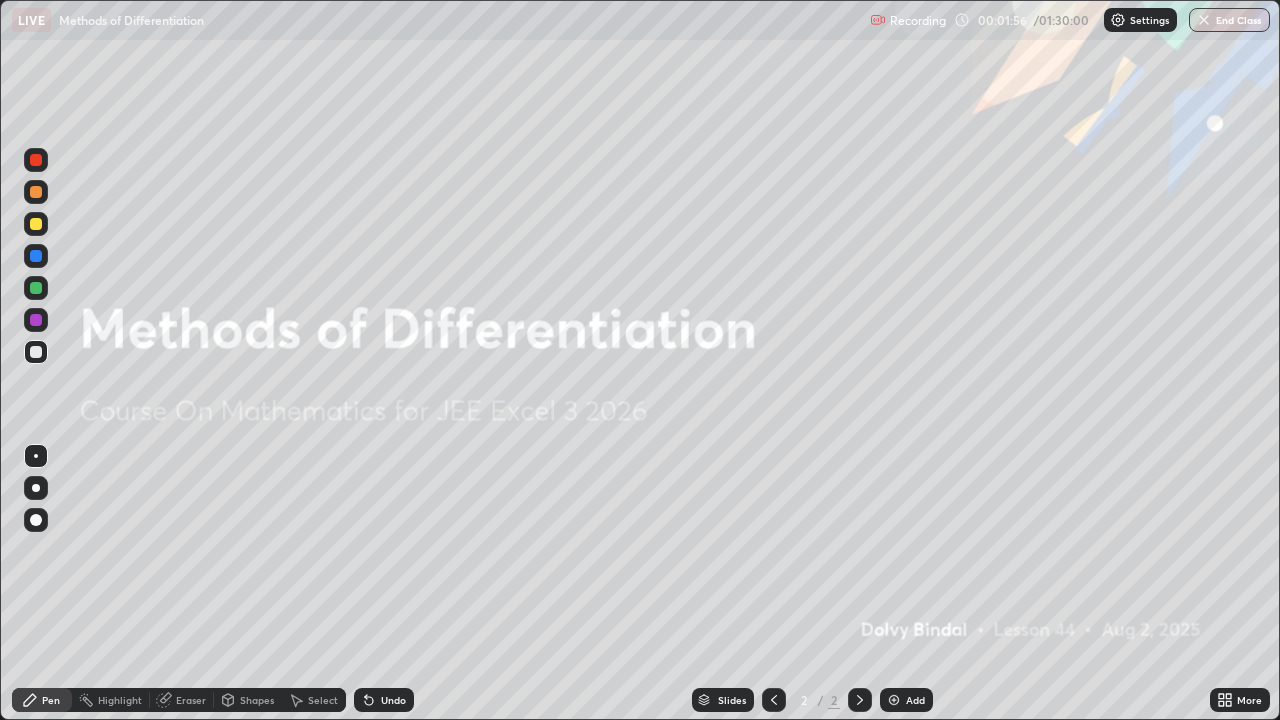 click on "Add" at bounding box center [906, 700] 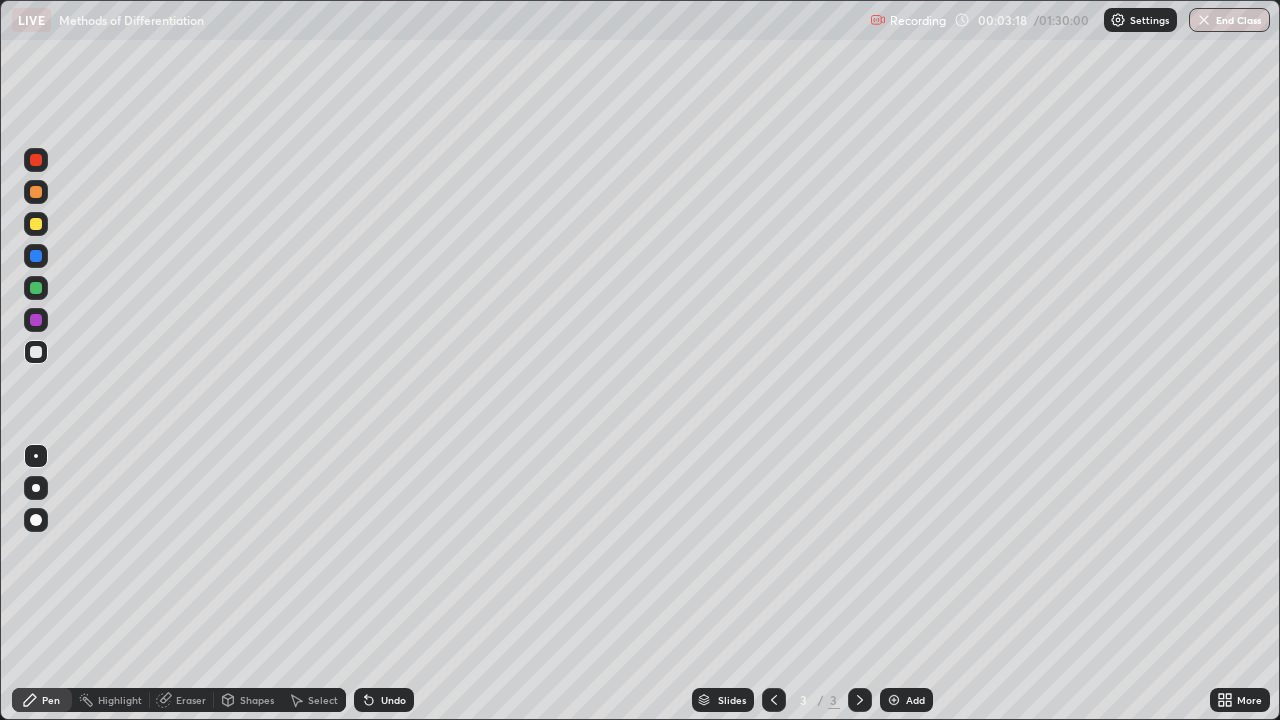 click at bounding box center [36, 224] 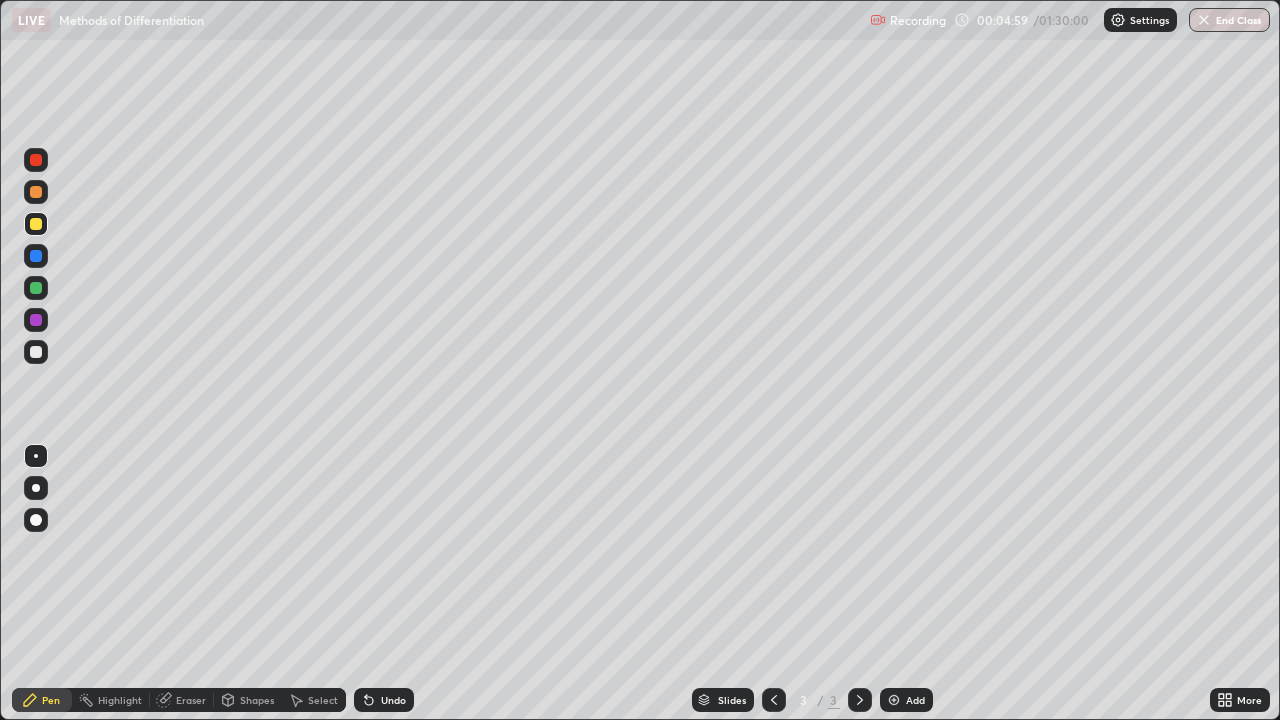 click at bounding box center (36, 352) 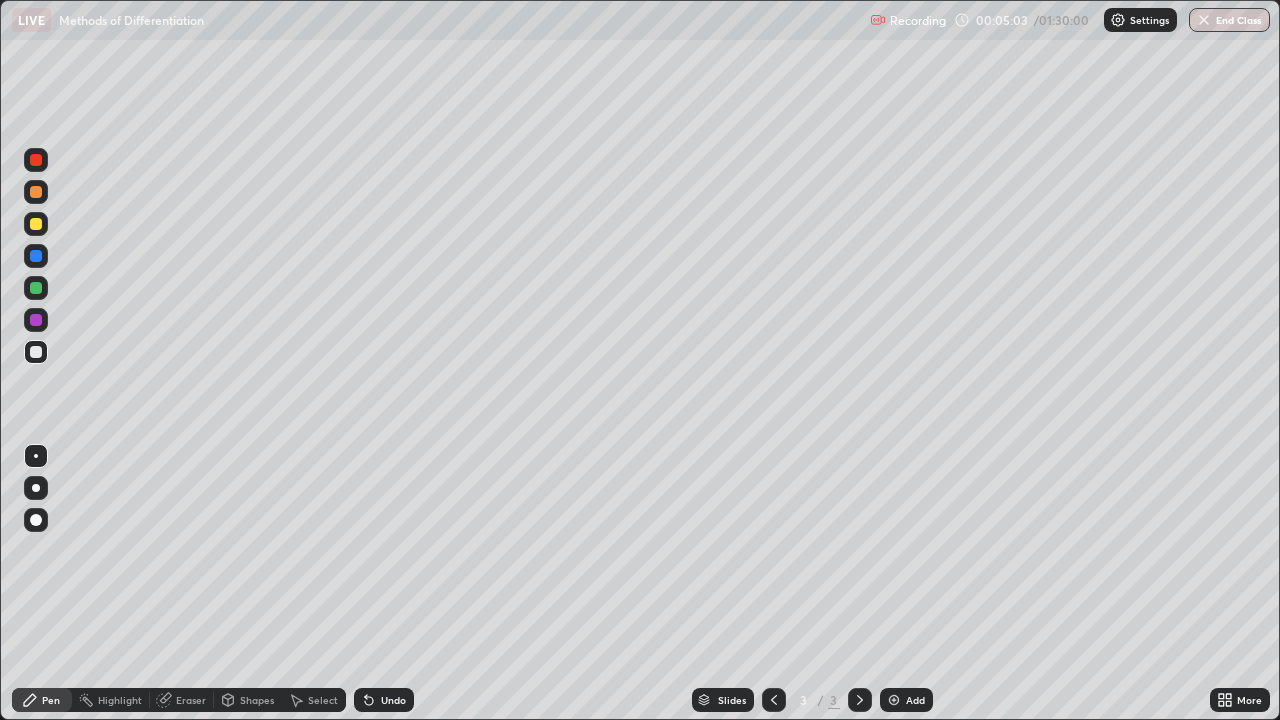 click on "Eraser" at bounding box center [182, 700] 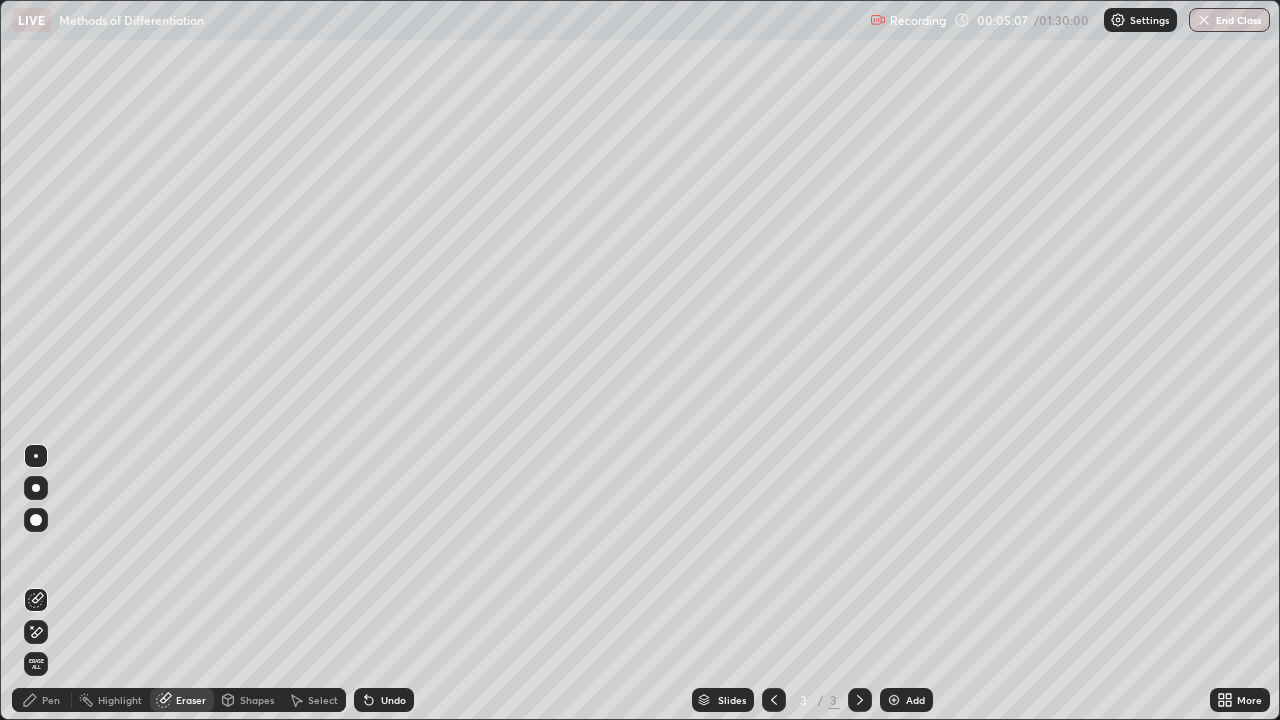 click on "Pen" at bounding box center (51, 700) 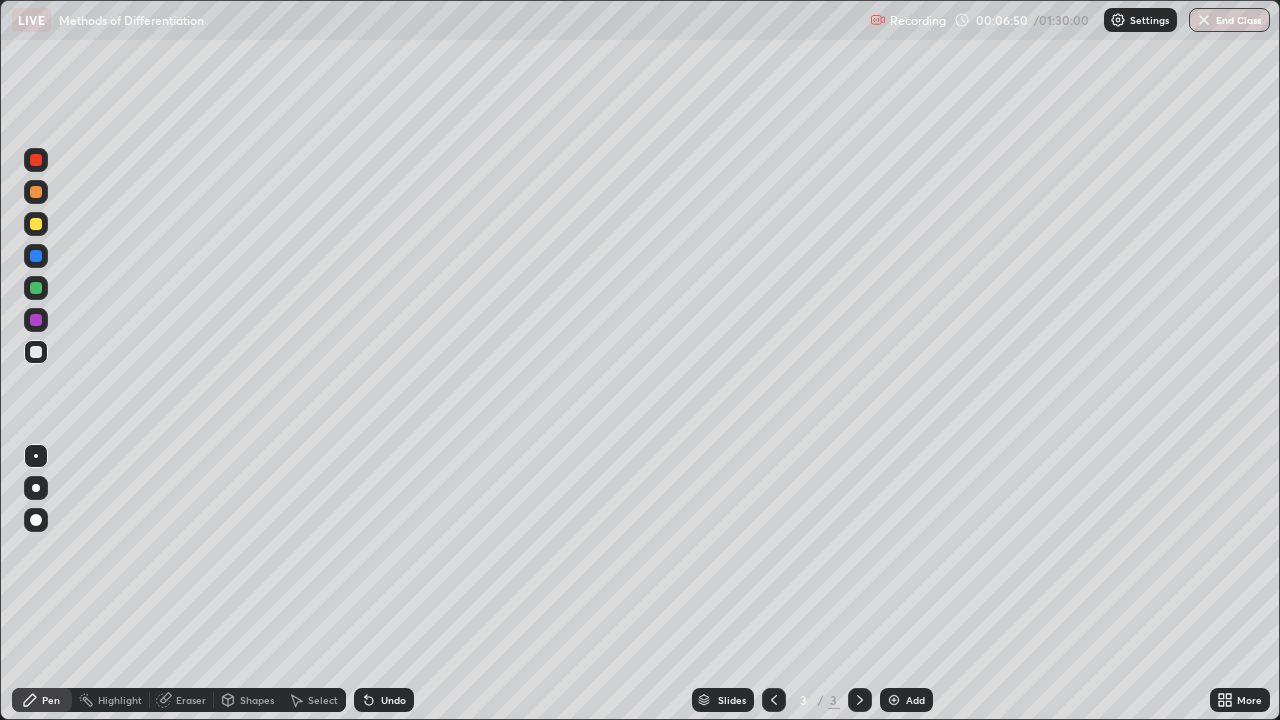 click at bounding box center (36, 192) 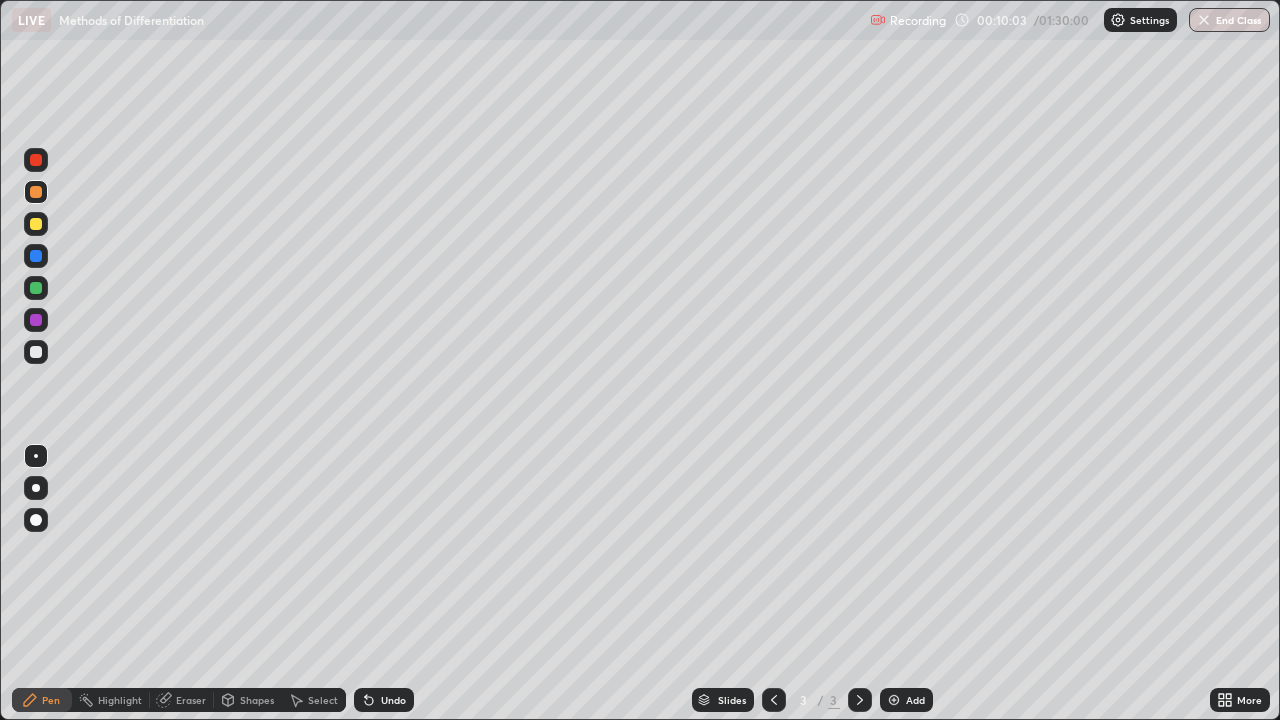 click on "Add" at bounding box center (915, 700) 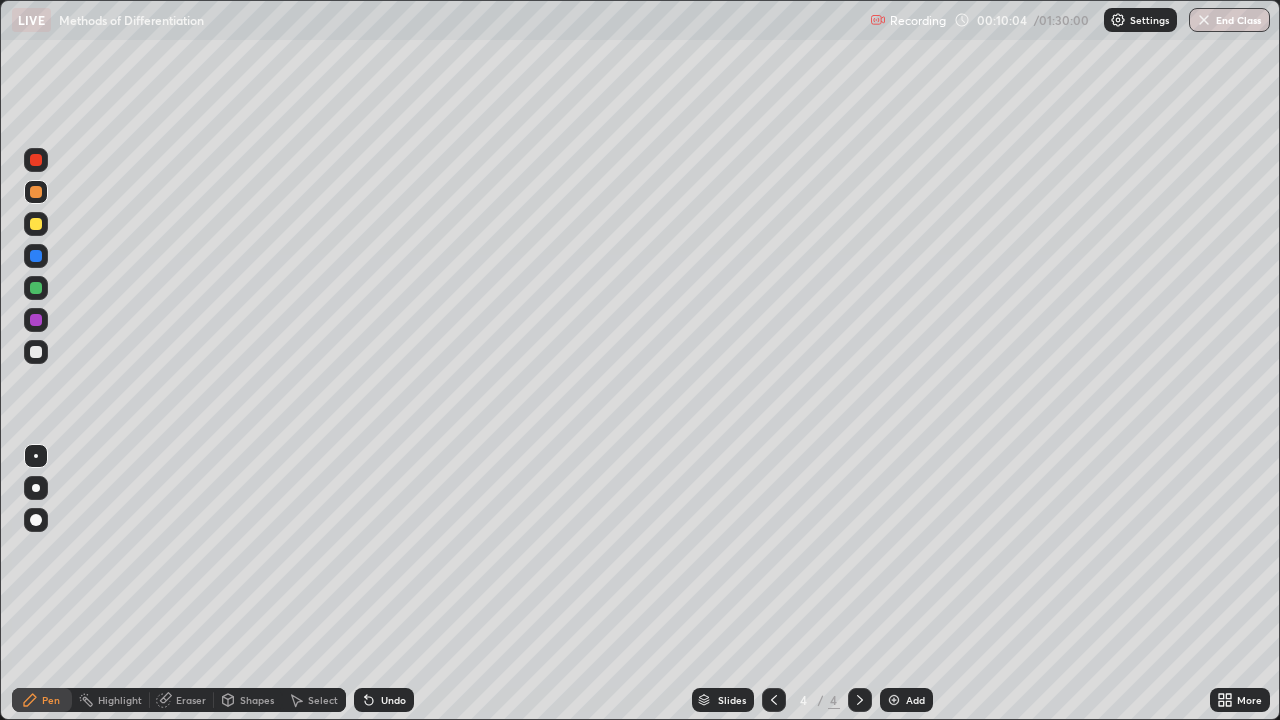 click at bounding box center (36, 352) 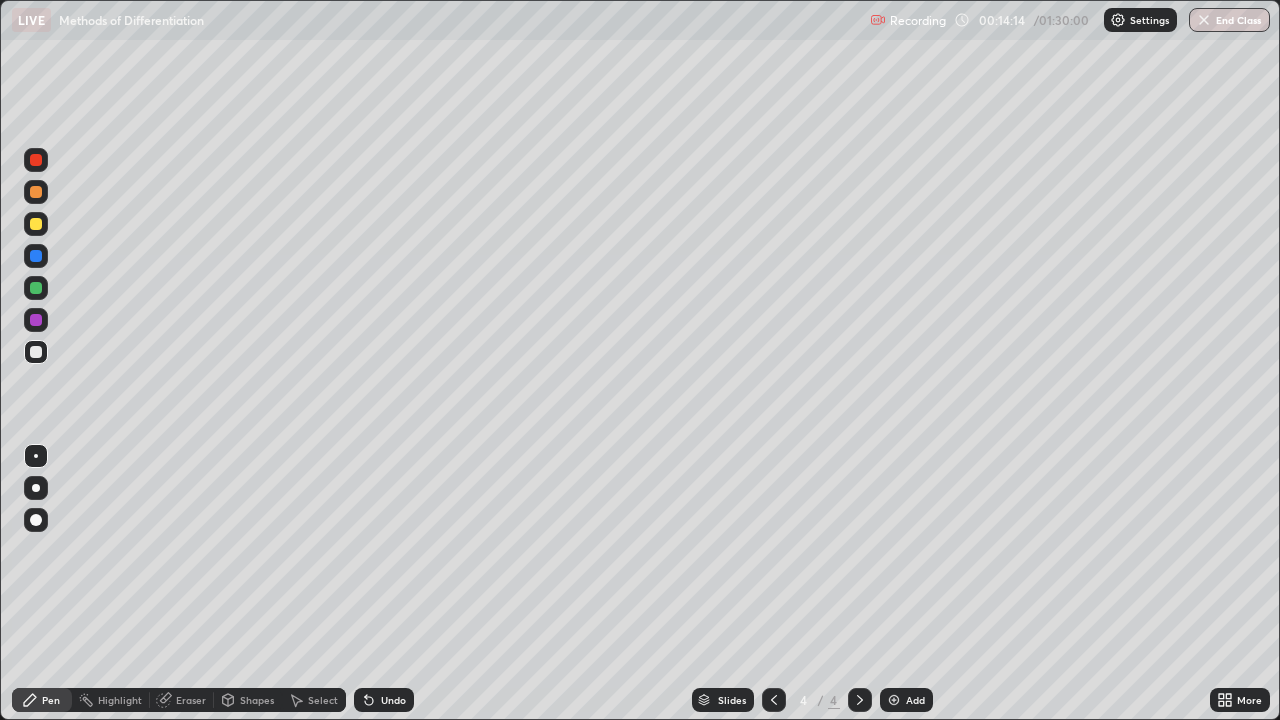 click at bounding box center (36, 192) 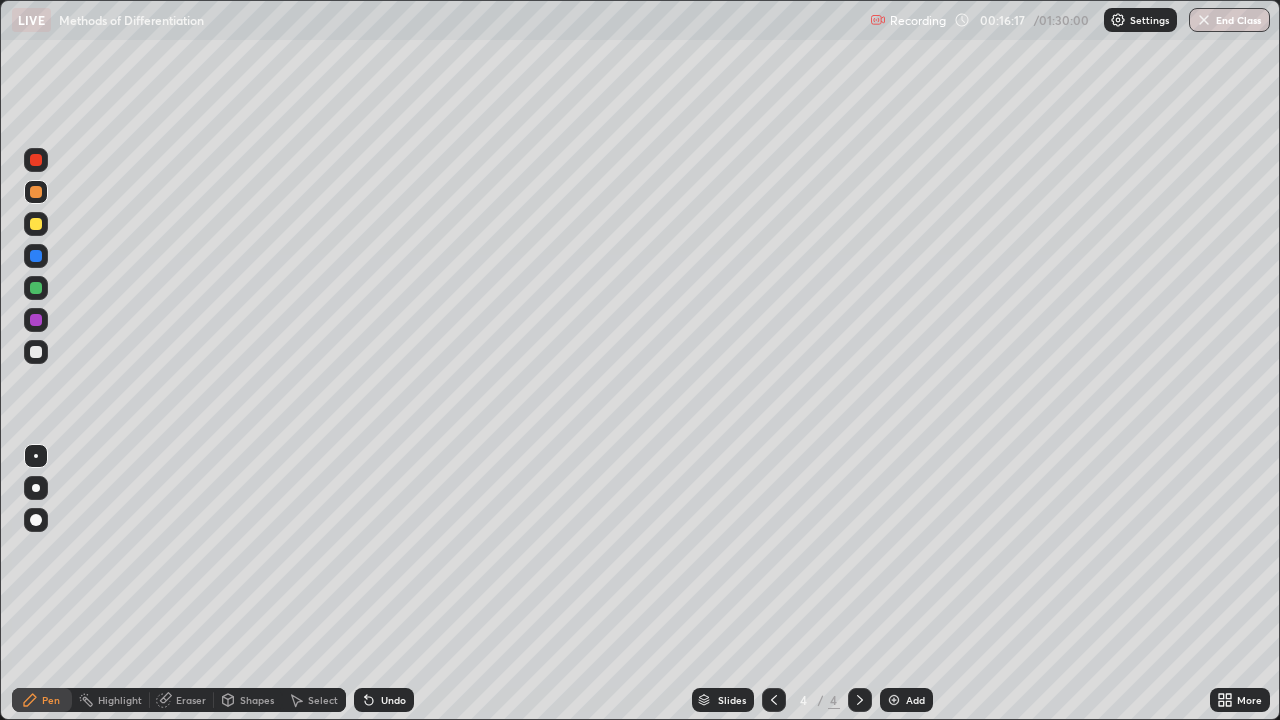 click on "Undo" at bounding box center [393, 700] 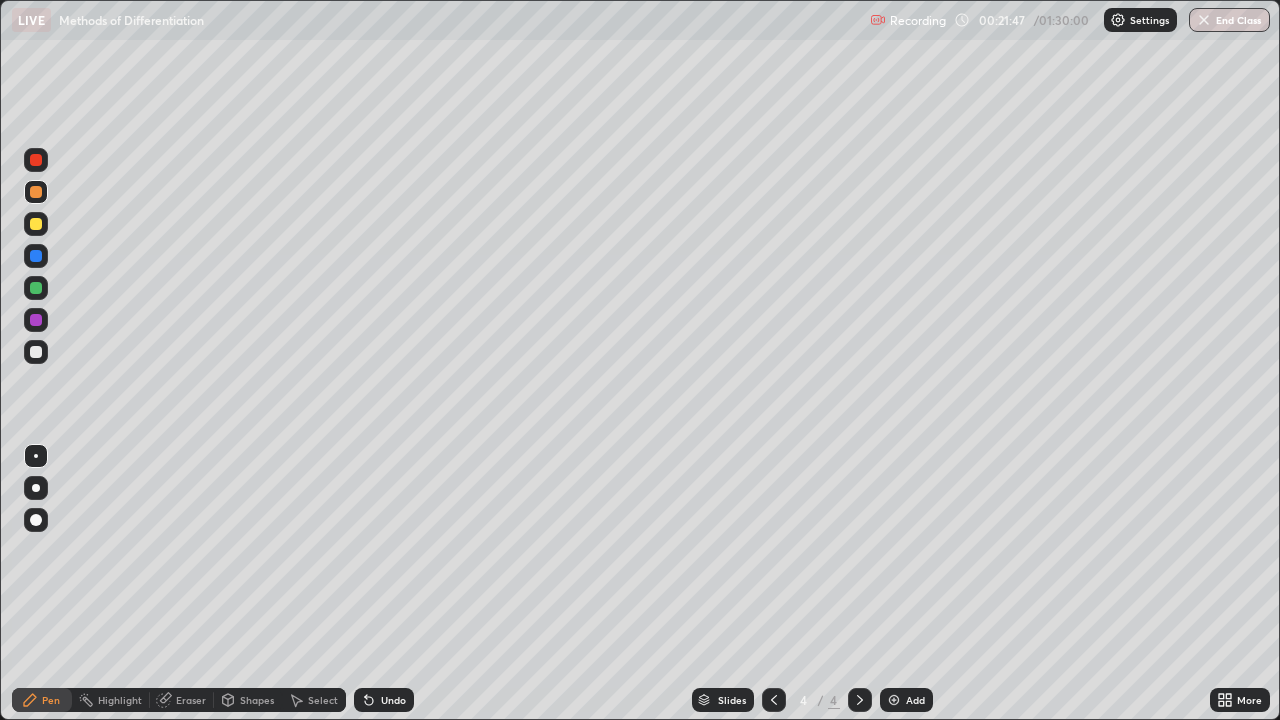 click at bounding box center [36, 352] 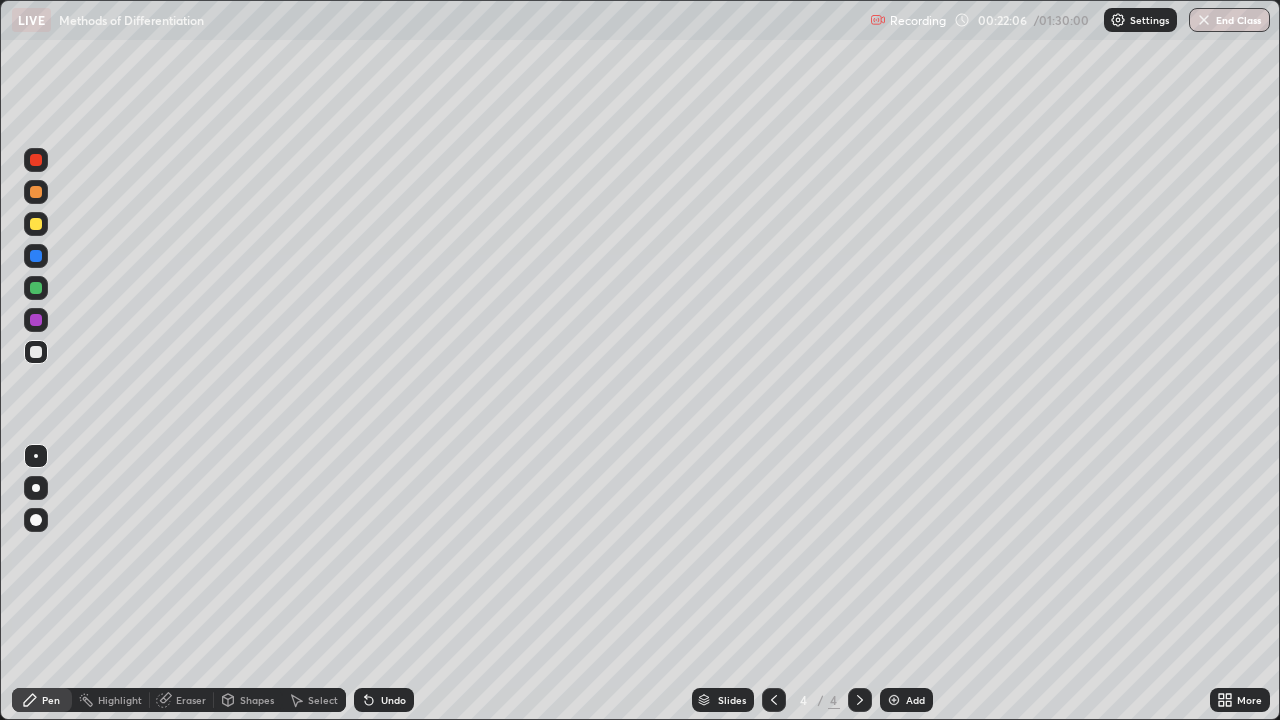 click on "Add" at bounding box center (915, 700) 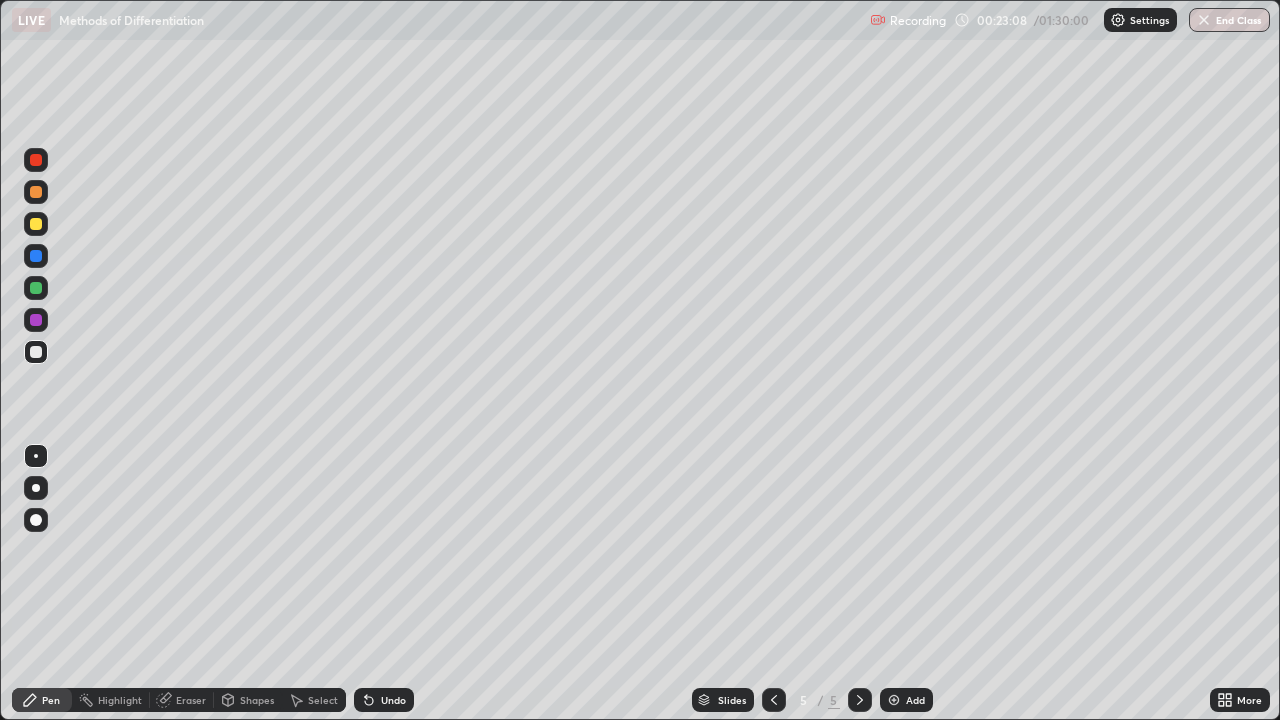 click at bounding box center (36, 224) 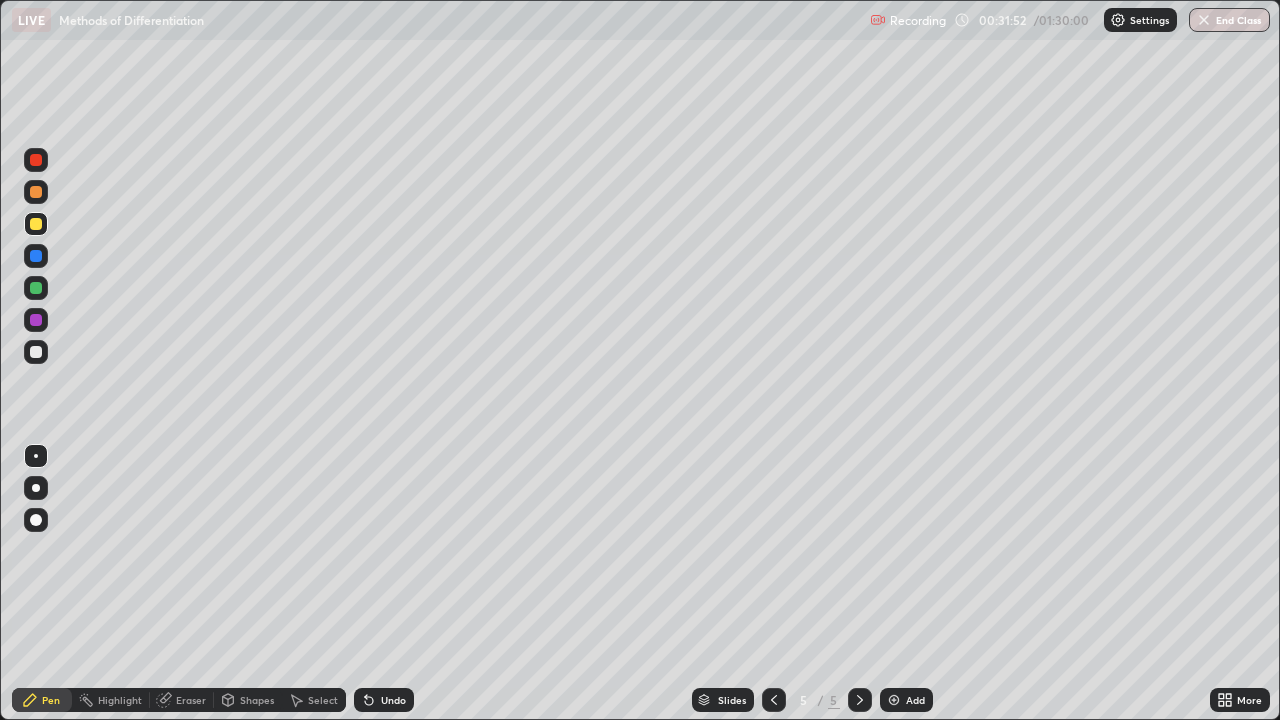 click at bounding box center [36, 352] 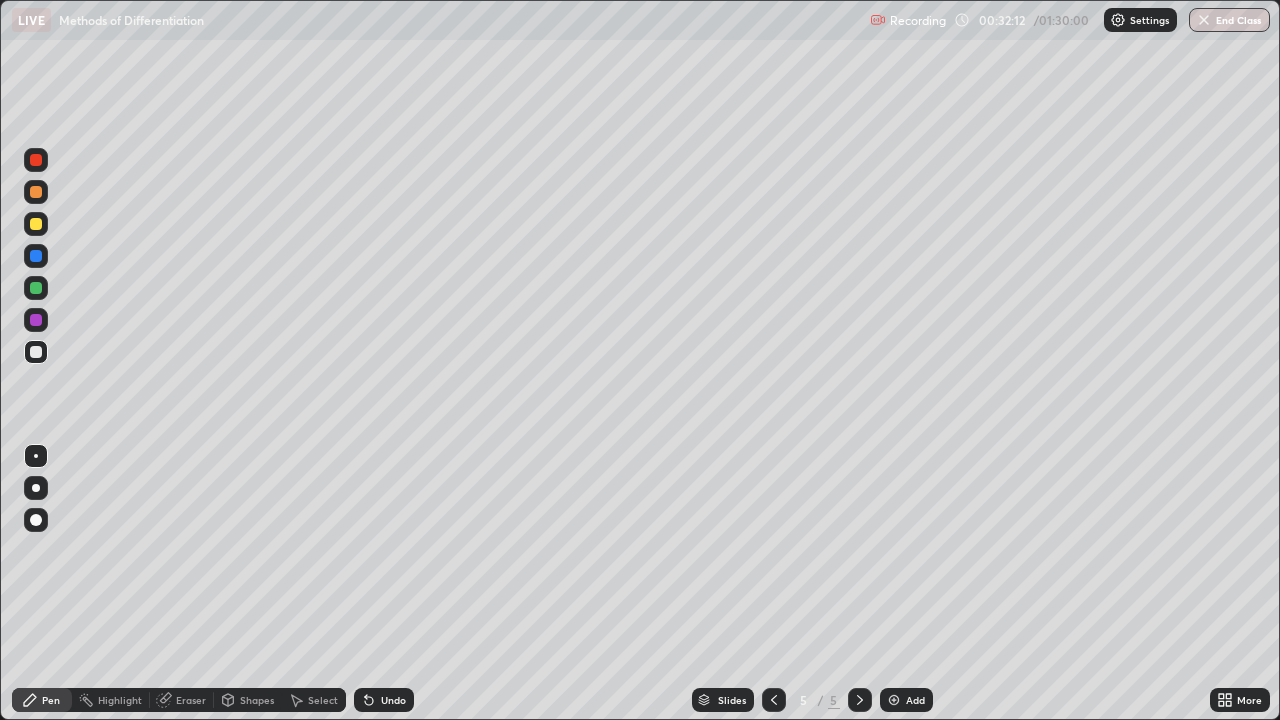 click on "Add" at bounding box center [915, 700] 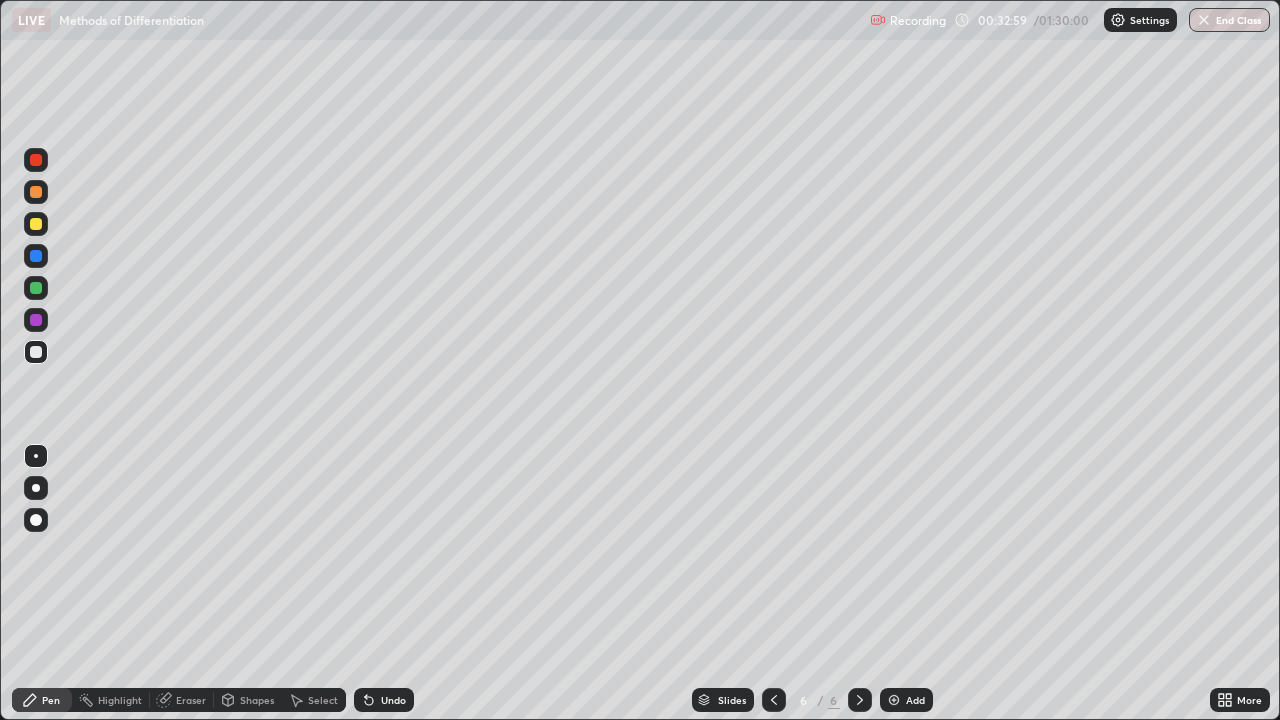 click on "Undo" at bounding box center [393, 700] 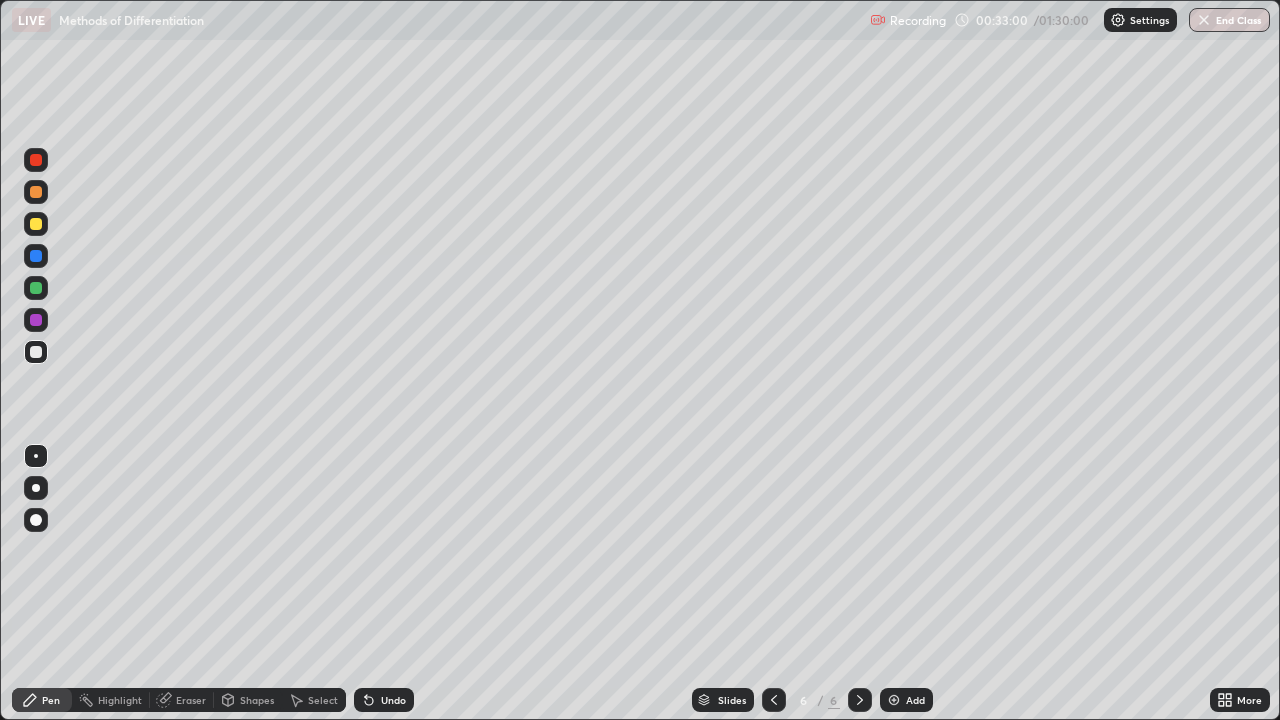 click on "Undo" at bounding box center (384, 700) 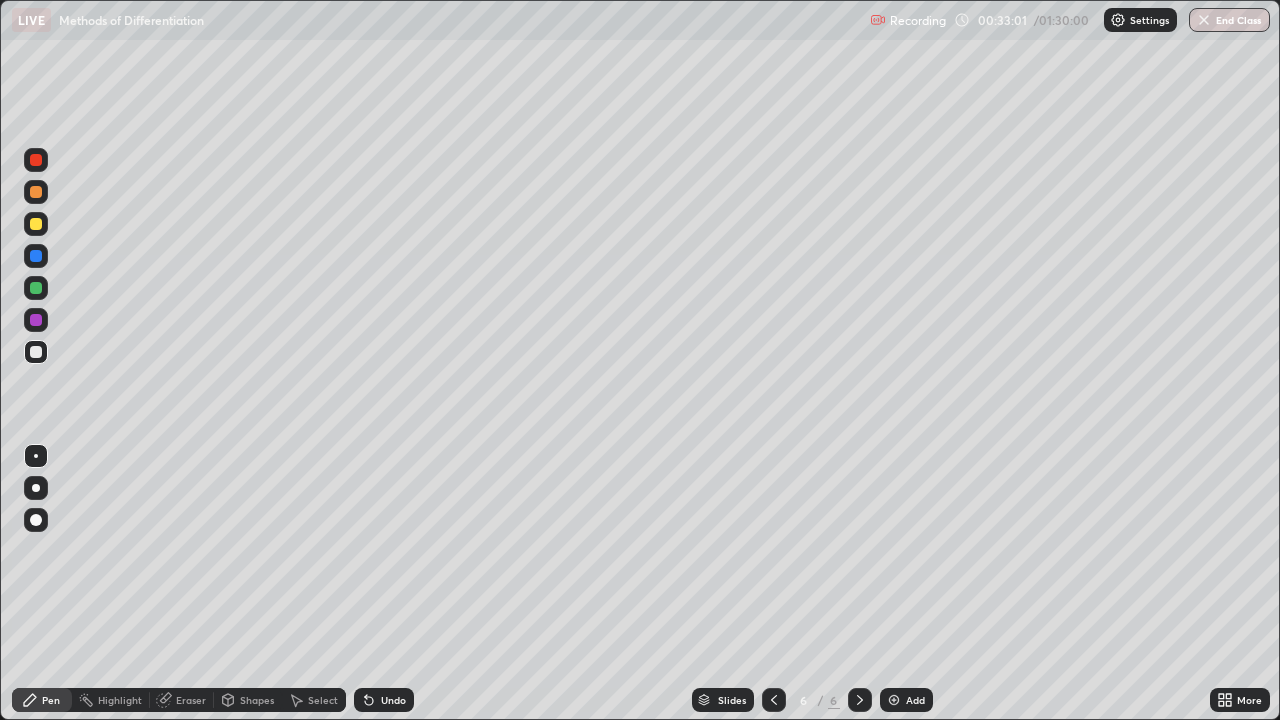 click on "Undo" at bounding box center (384, 700) 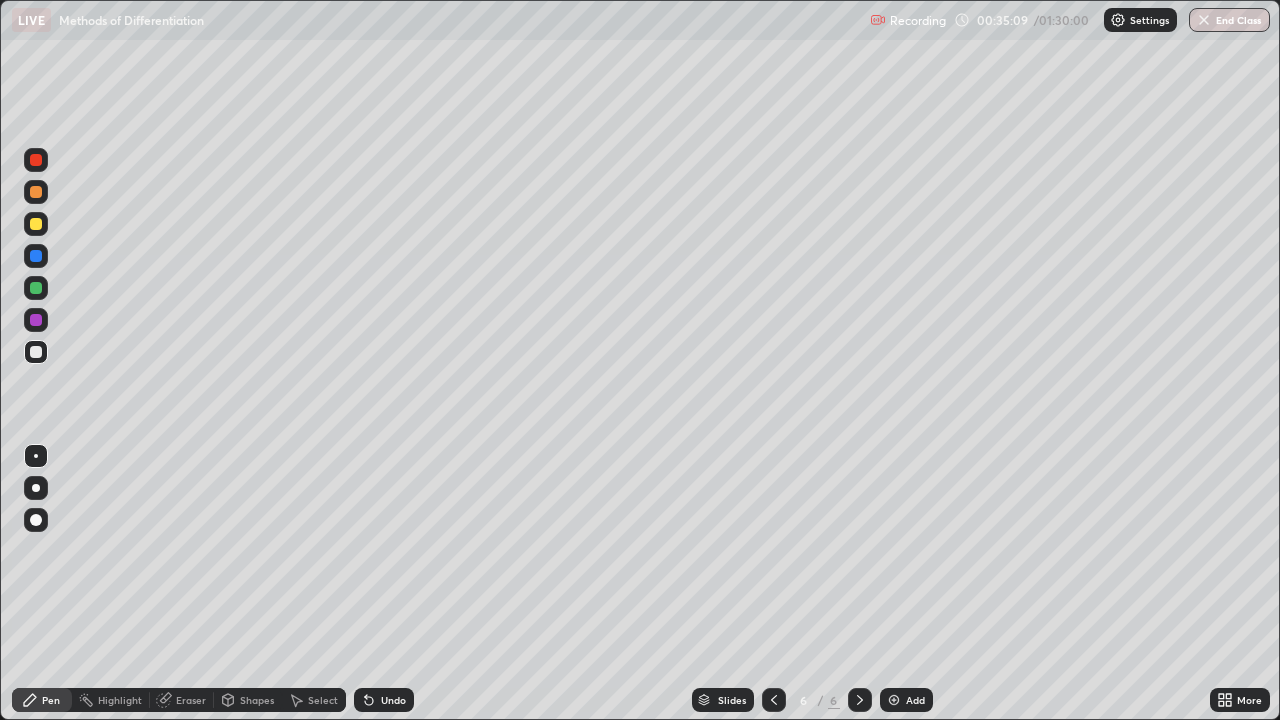 click on "Highlight" at bounding box center [111, 700] 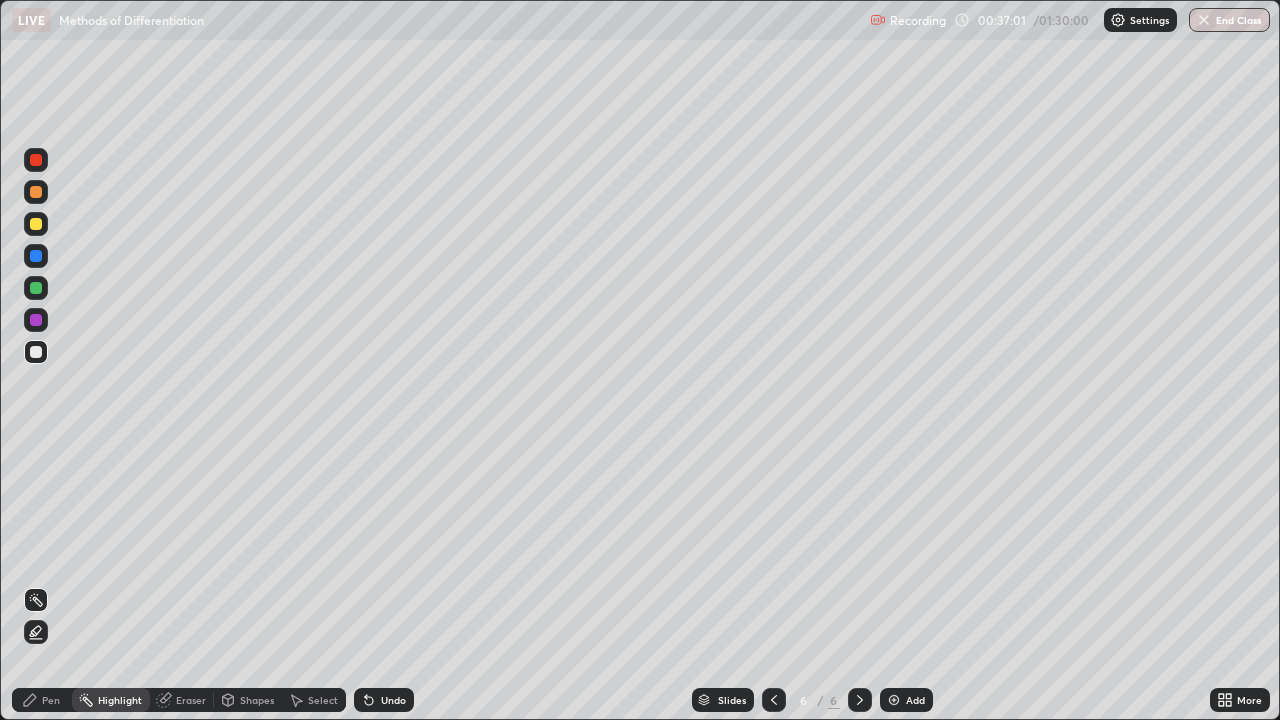 click at bounding box center (36, 224) 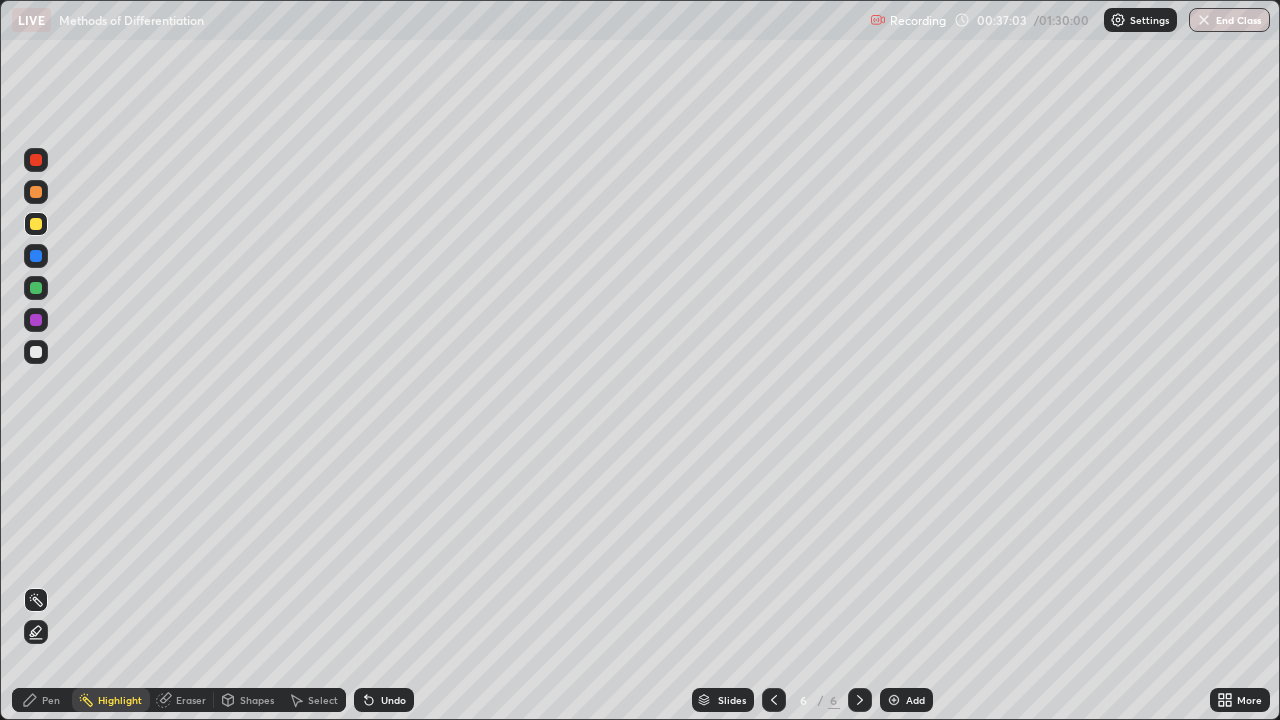 click on "Add" at bounding box center (906, 700) 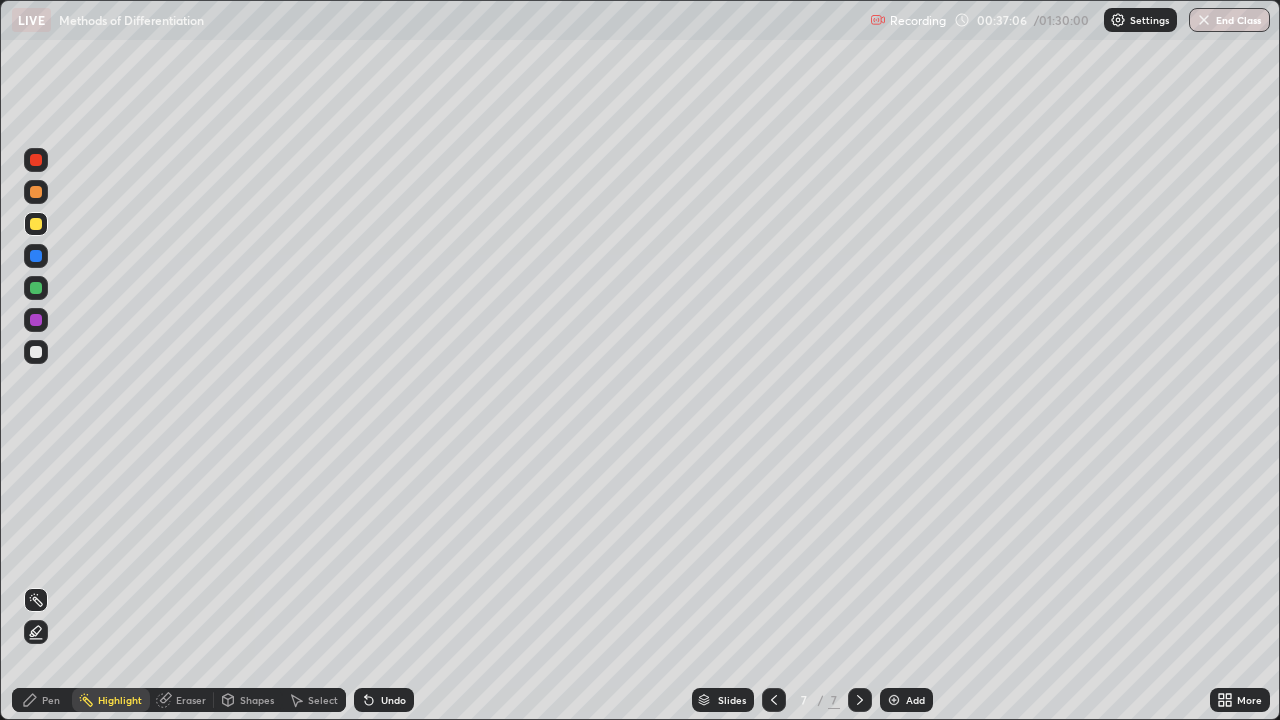 click 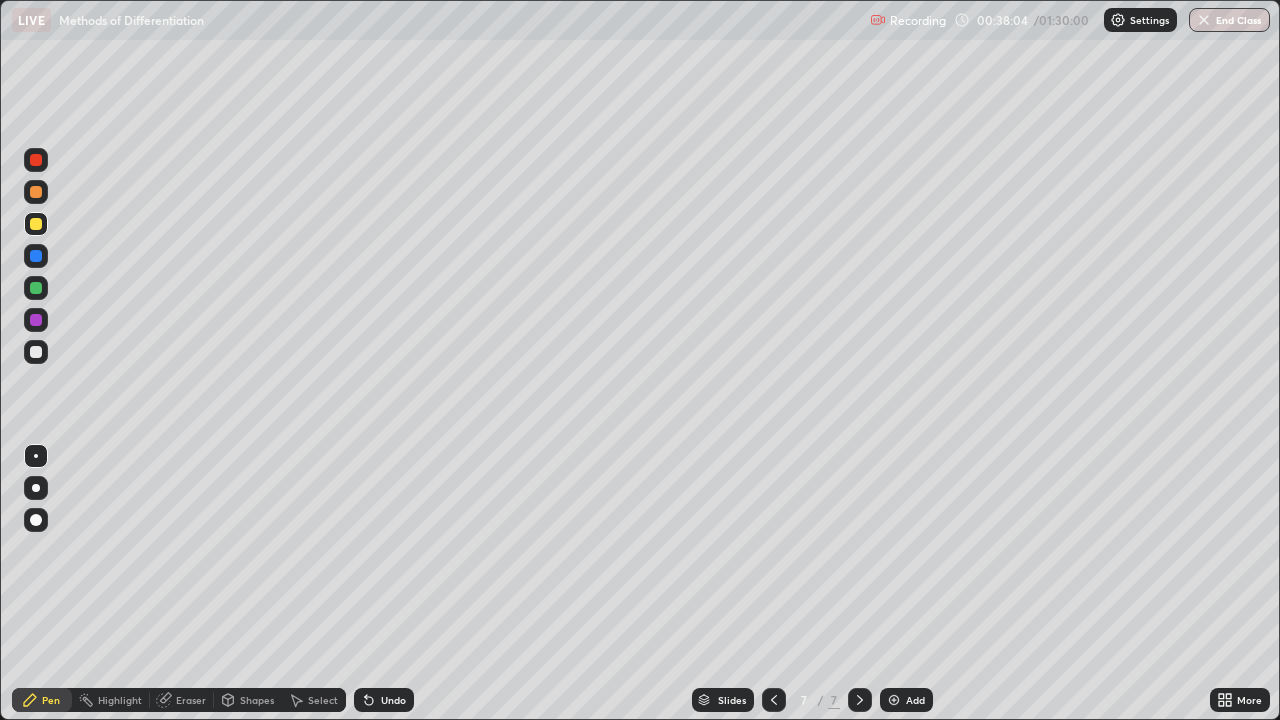 click at bounding box center [36, 256] 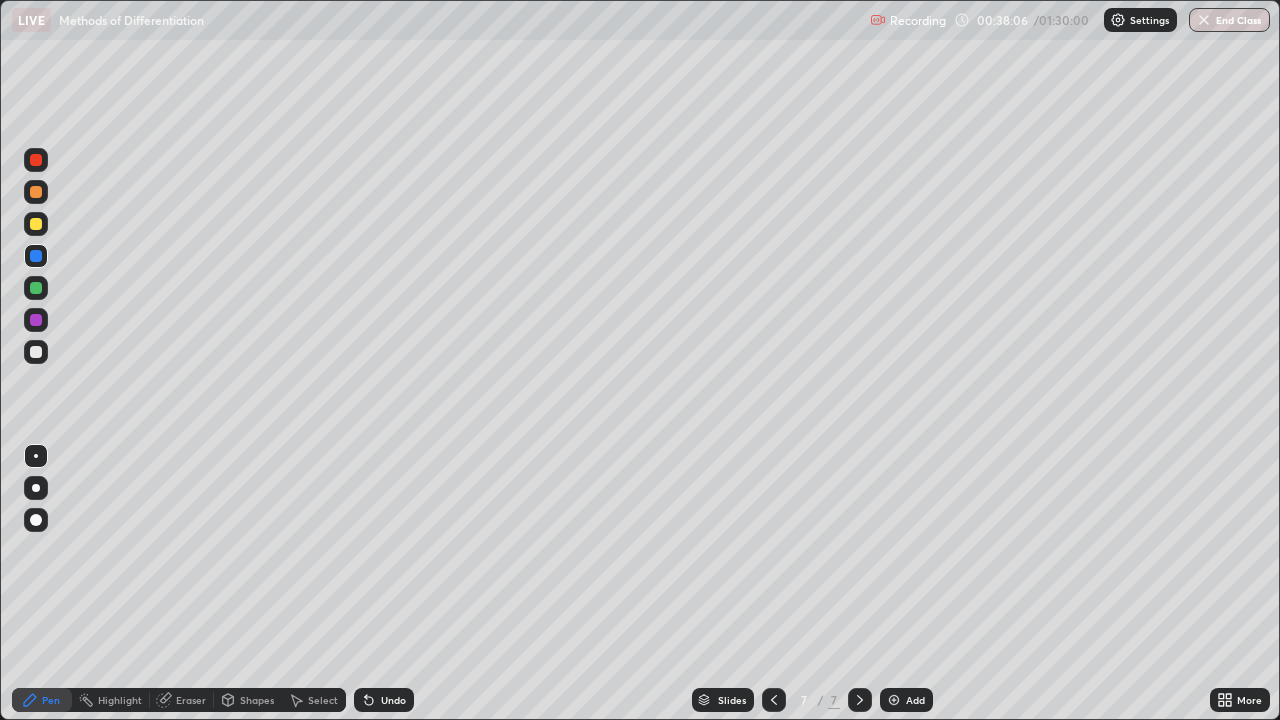 click at bounding box center [36, 352] 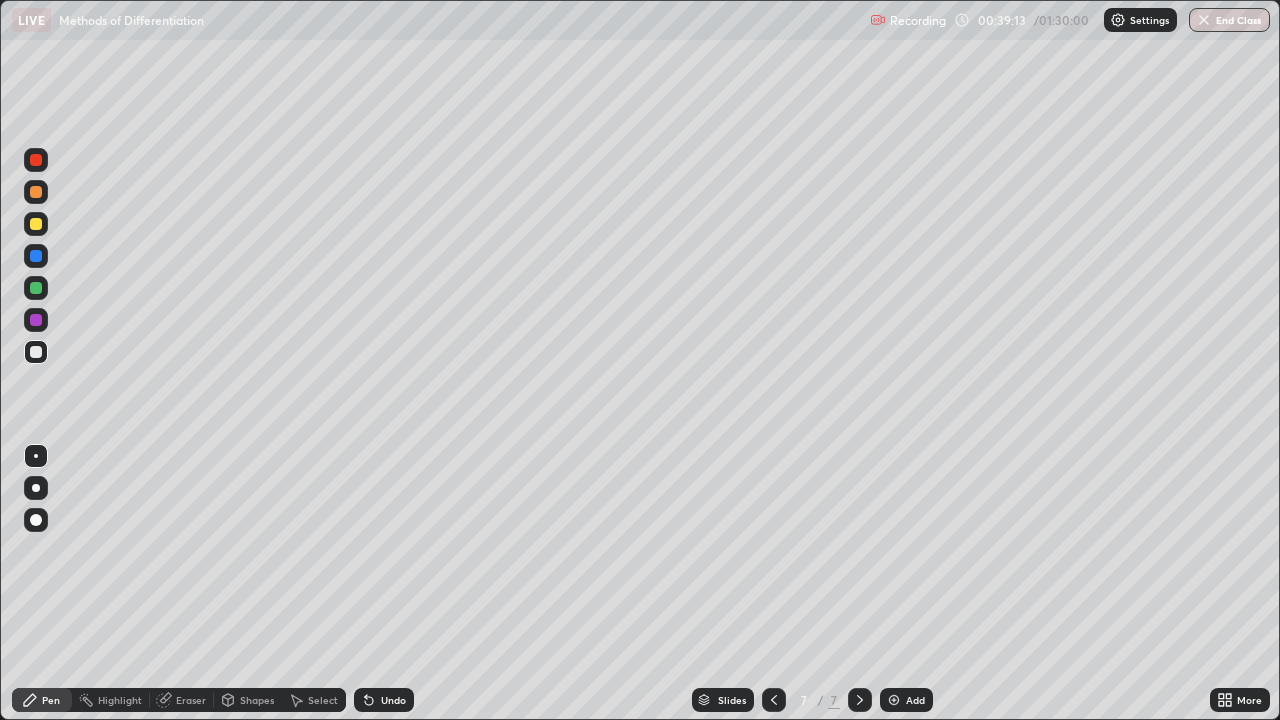 click at bounding box center (36, 288) 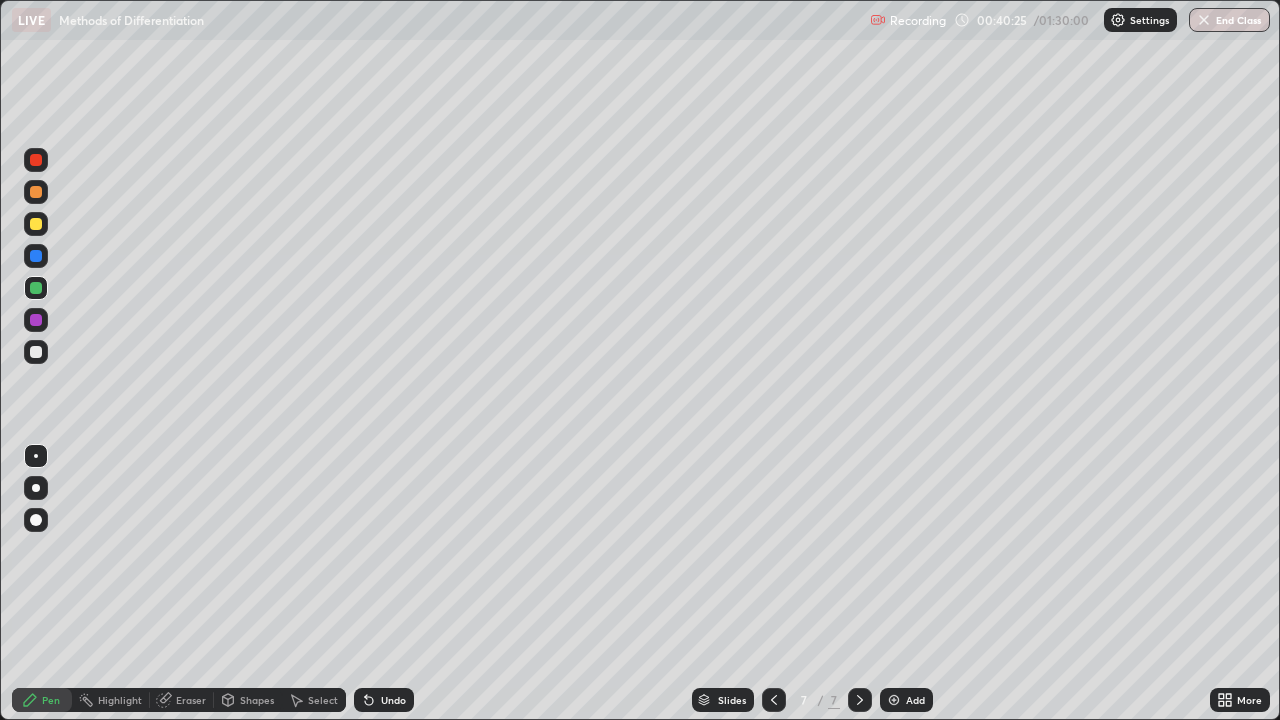 click at bounding box center (36, 352) 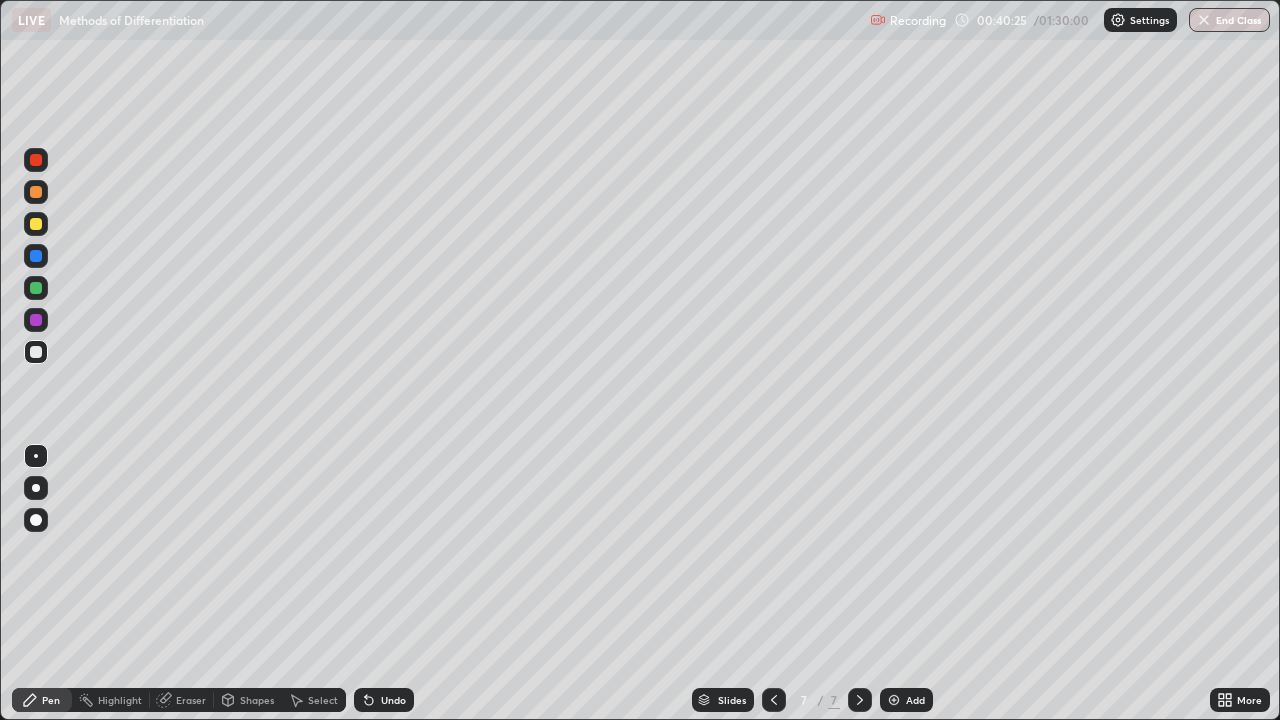 click at bounding box center (36, 320) 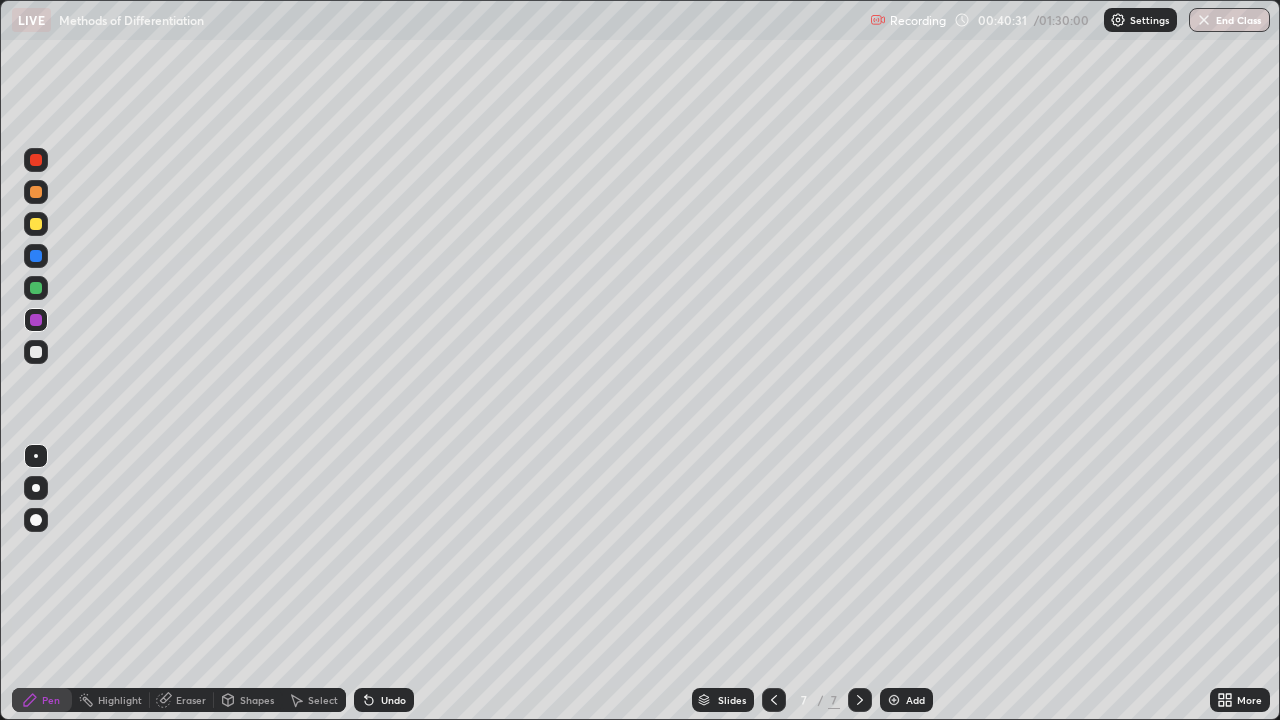 click on "Undo" at bounding box center [393, 700] 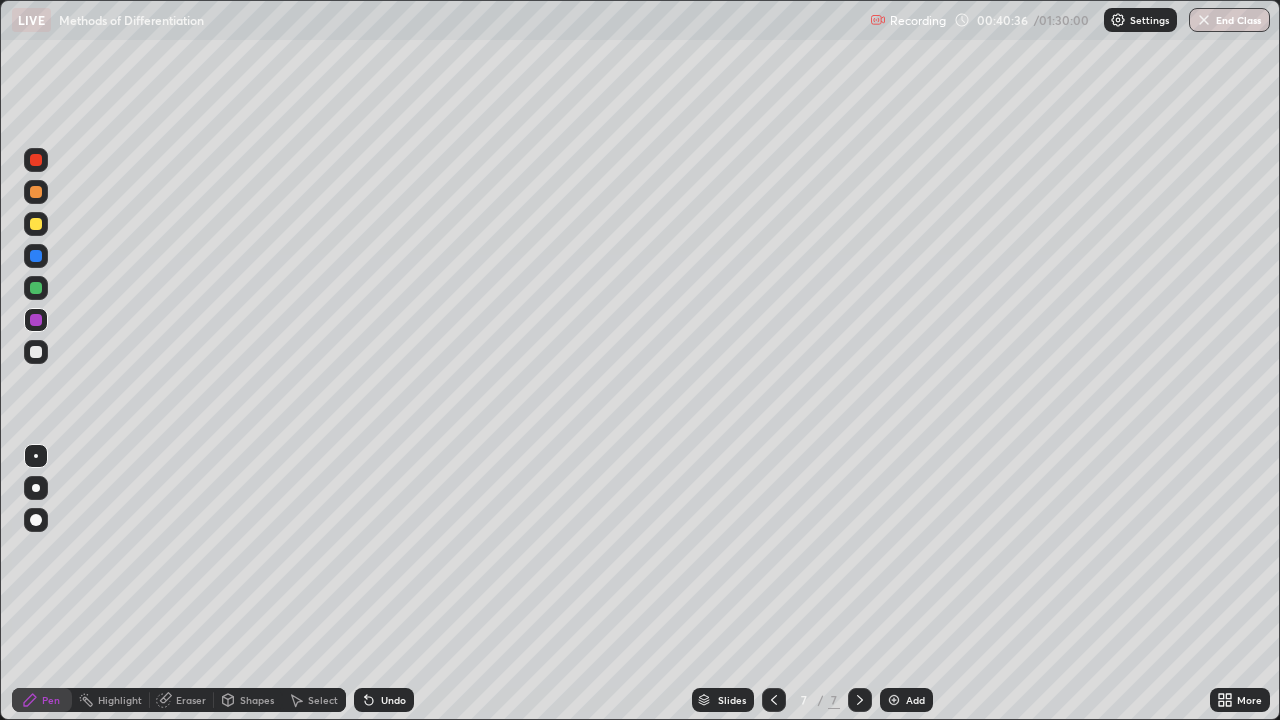 click 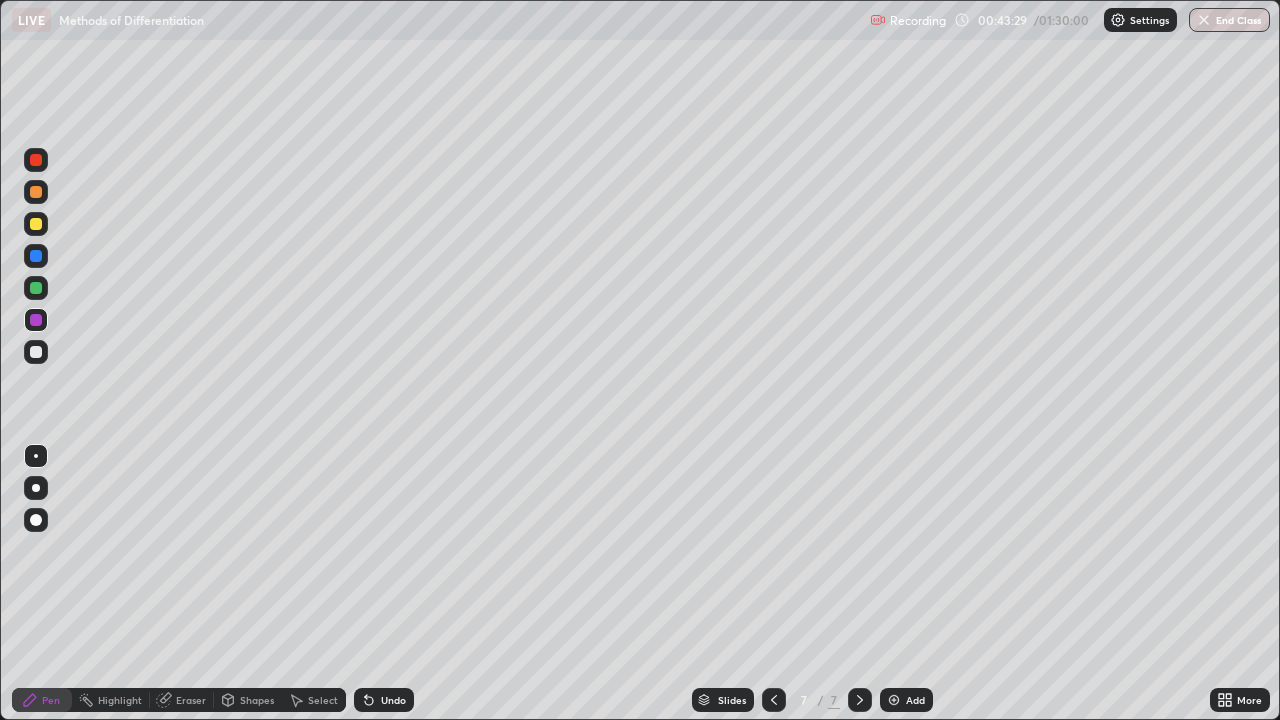 click on "Add" at bounding box center [906, 700] 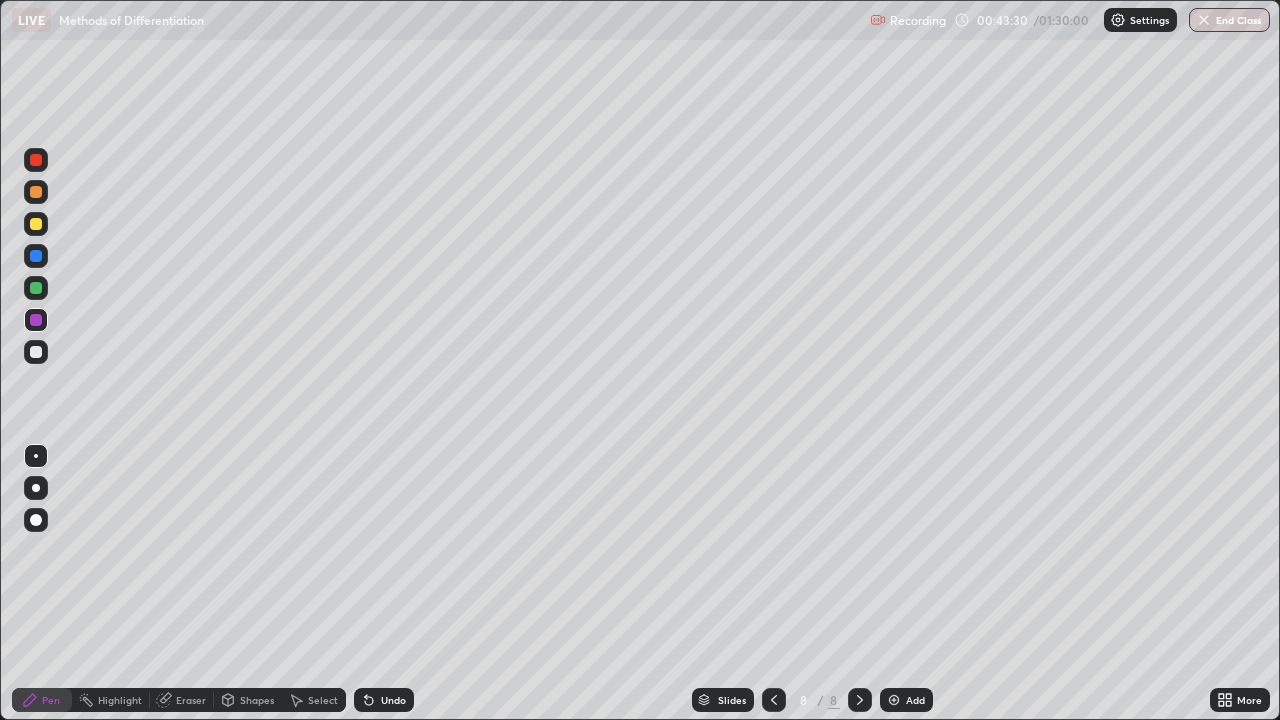 click at bounding box center [36, 352] 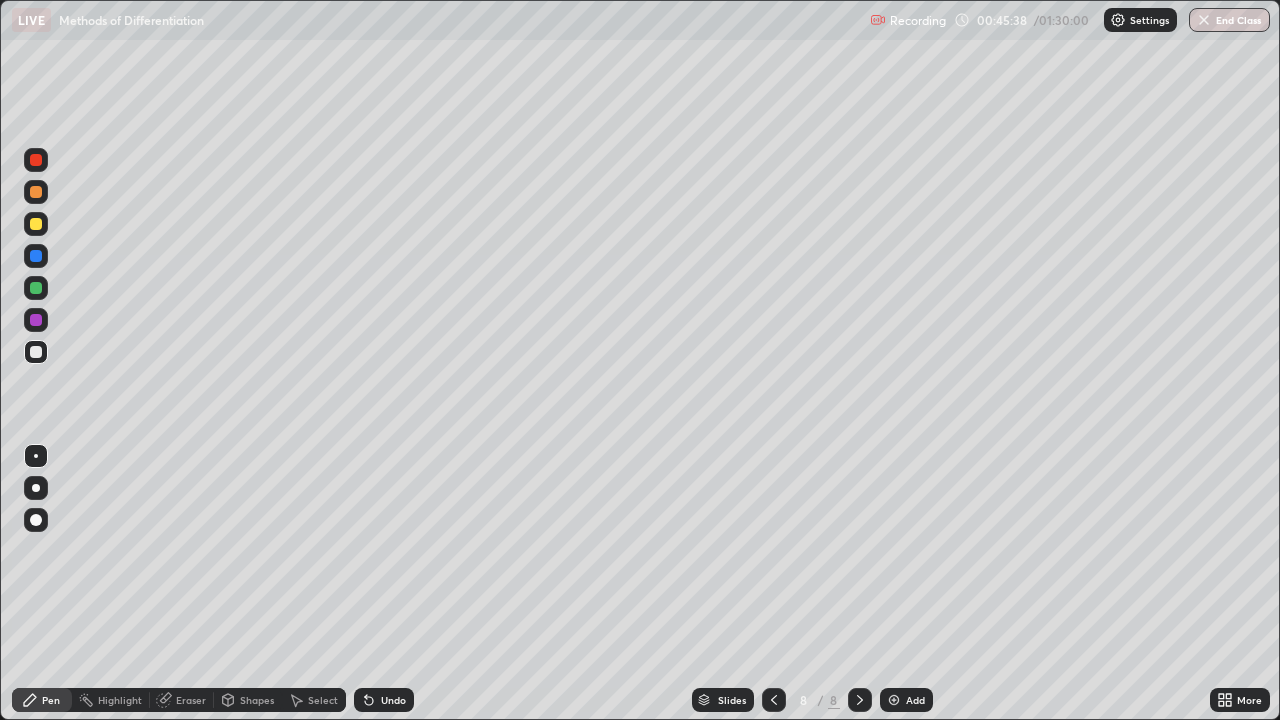 click at bounding box center (36, 256) 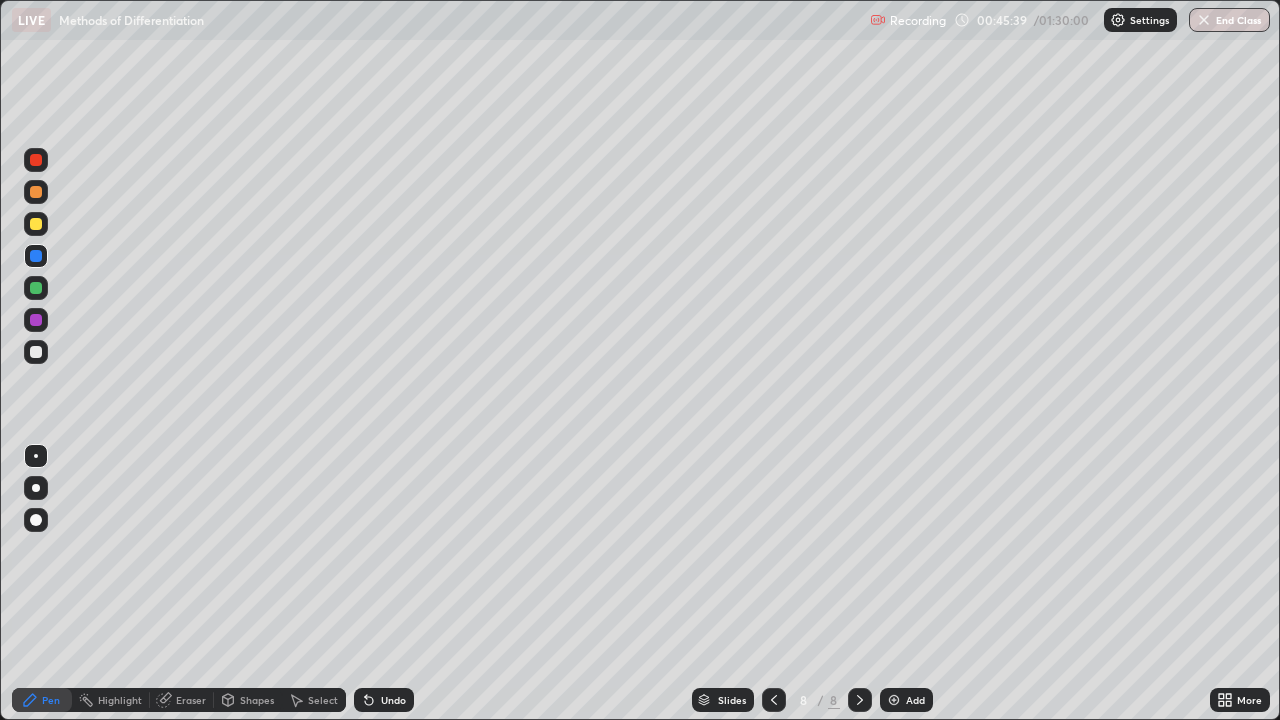 click at bounding box center [36, 288] 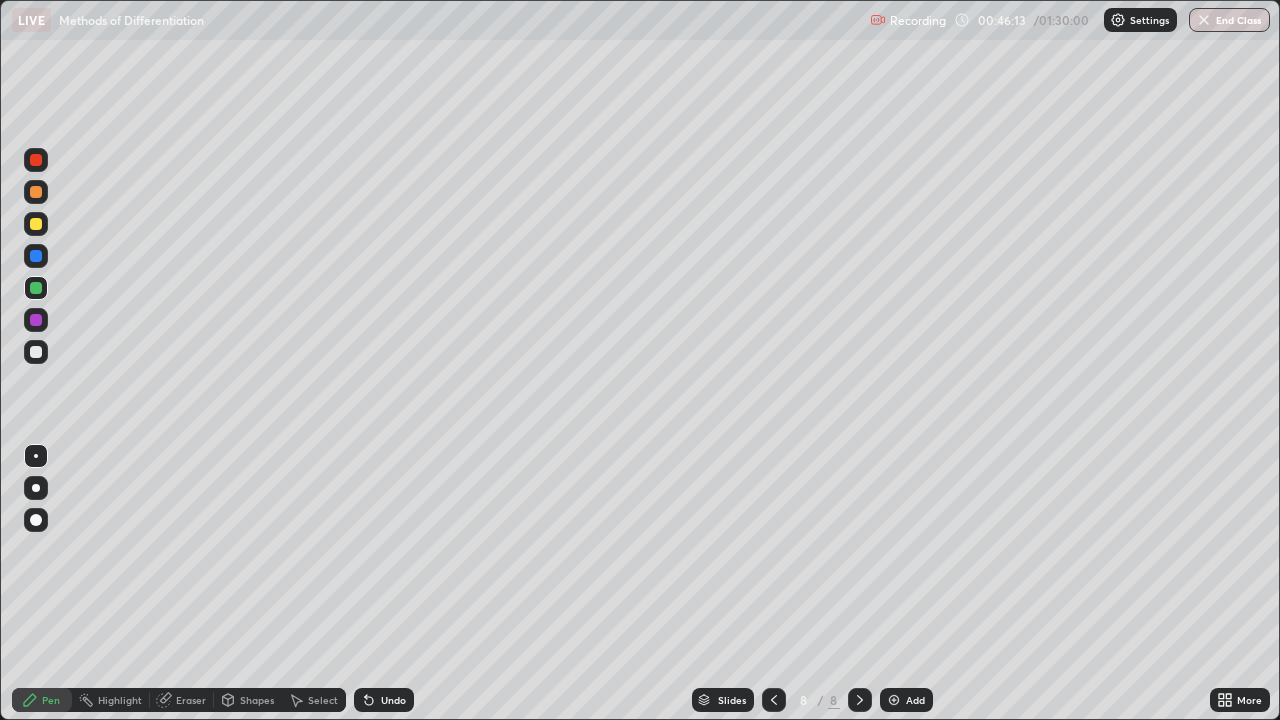click on "Eraser" at bounding box center [191, 700] 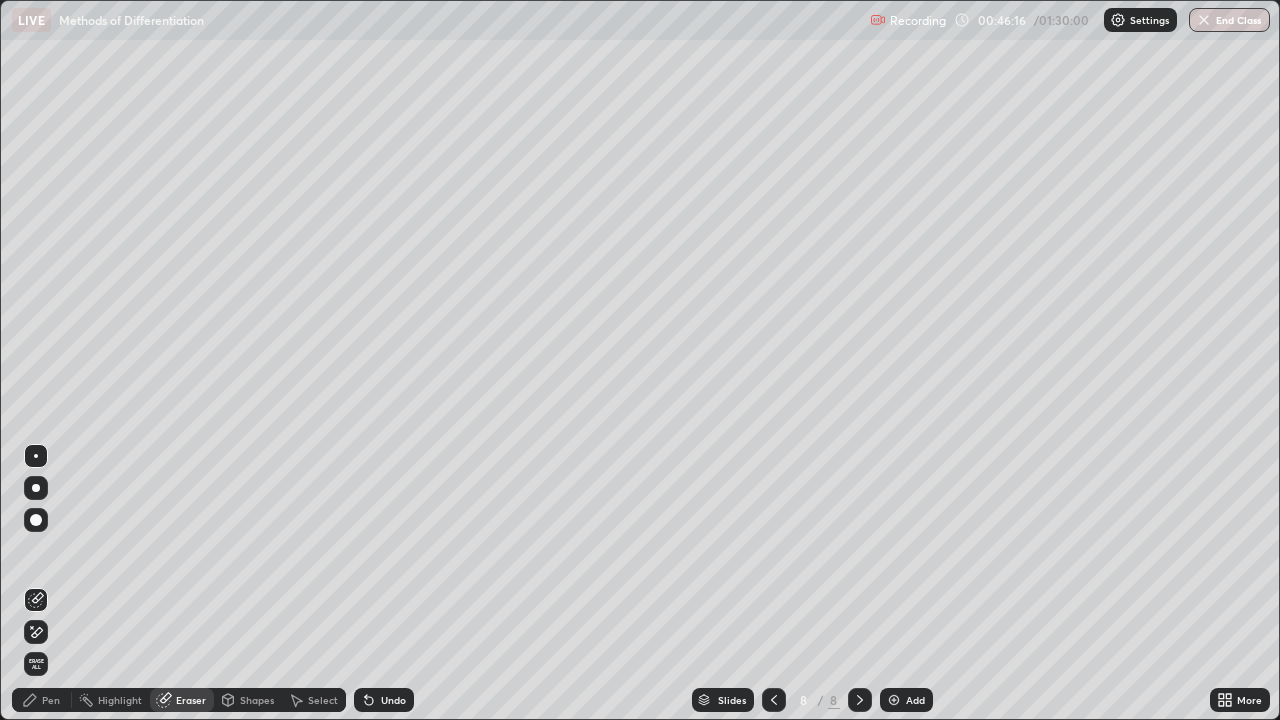 click on "Pen" at bounding box center (42, 700) 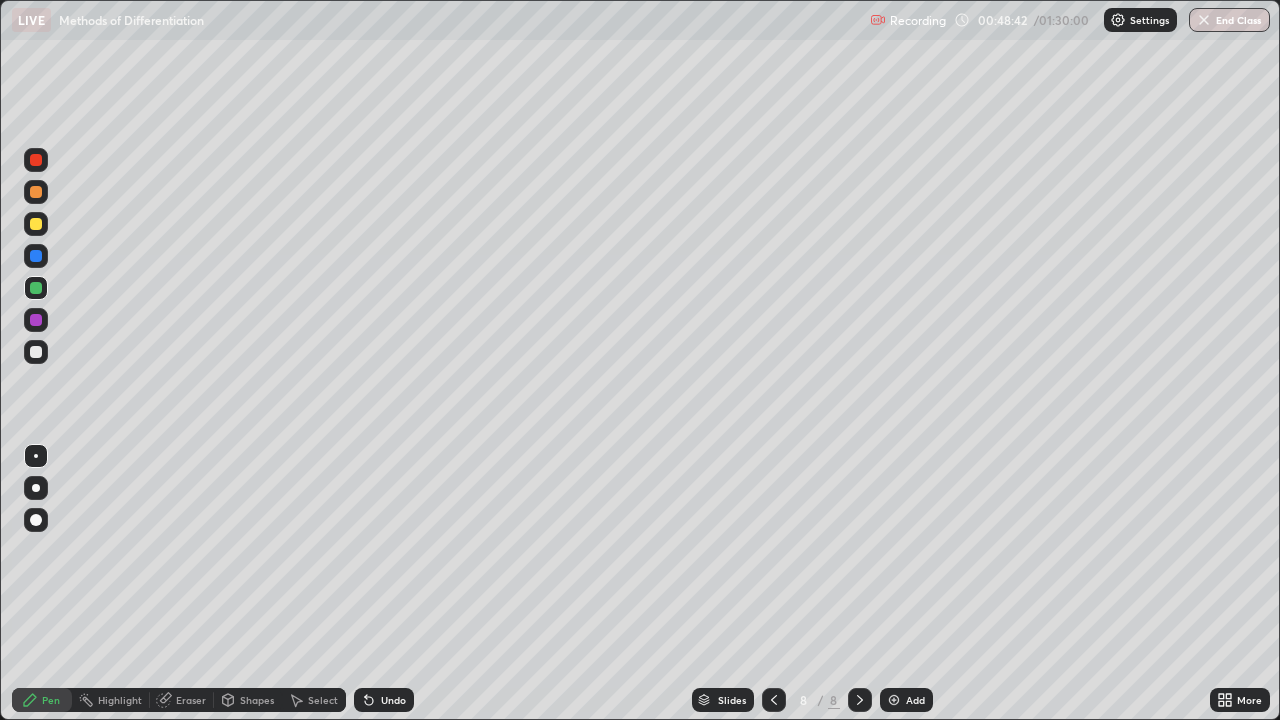 click at bounding box center (36, 352) 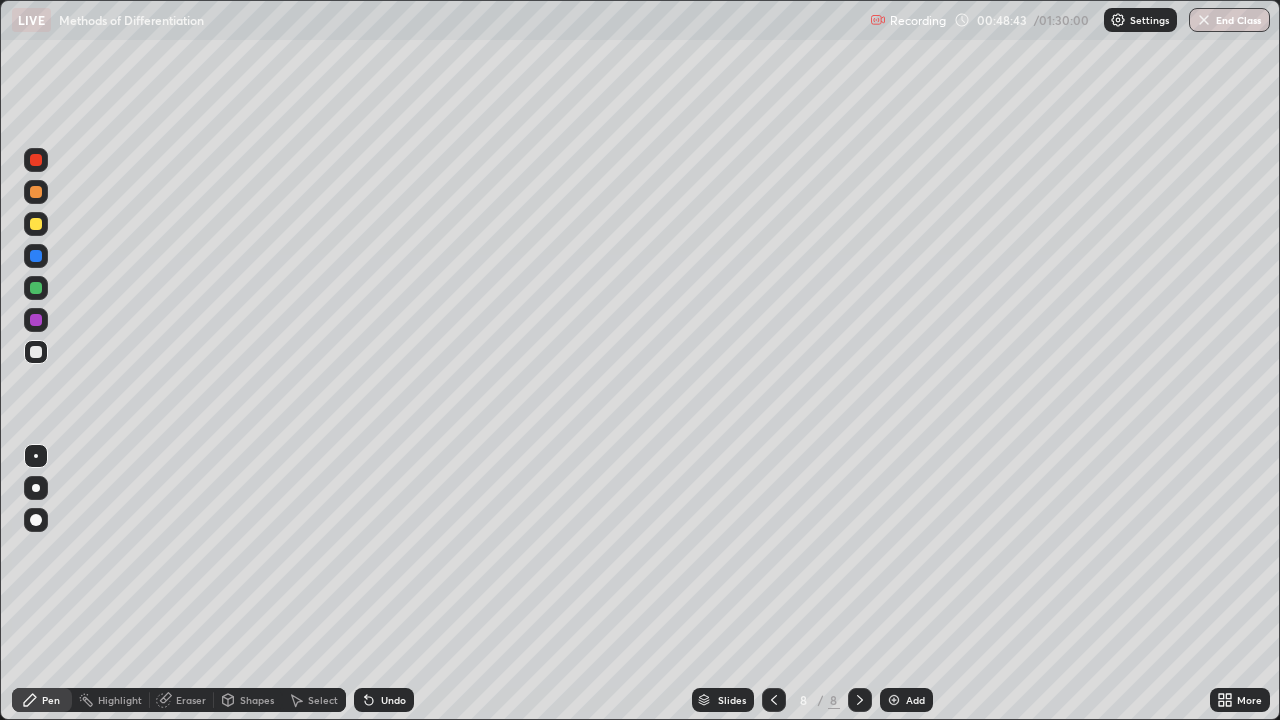 click on "Add" at bounding box center [915, 700] 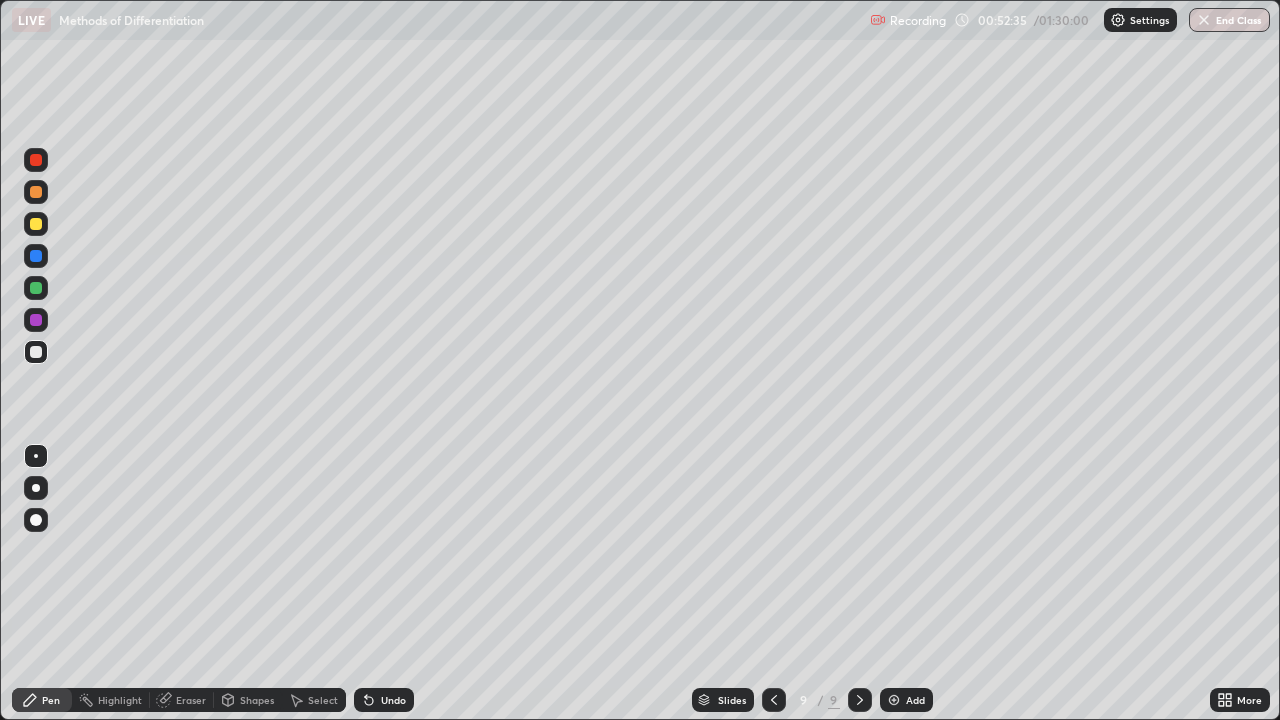 click at bounding box center [36, 224] 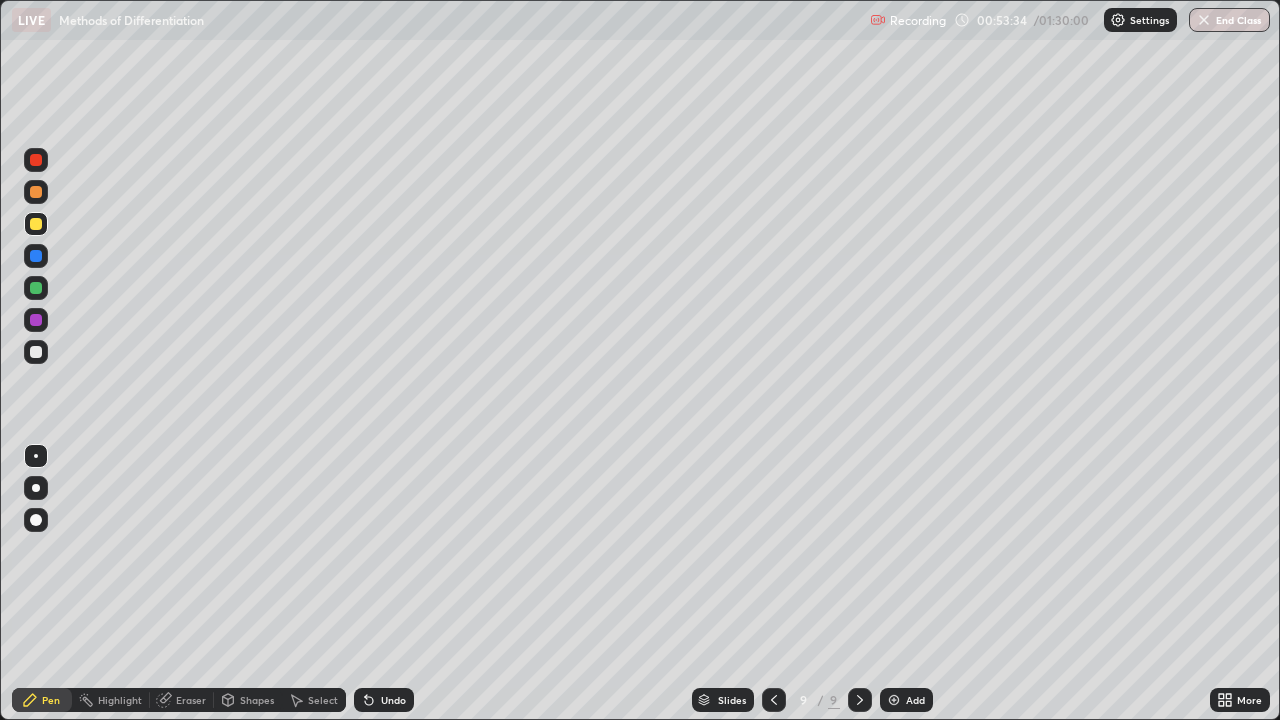 click at bounding box center (36, 192) 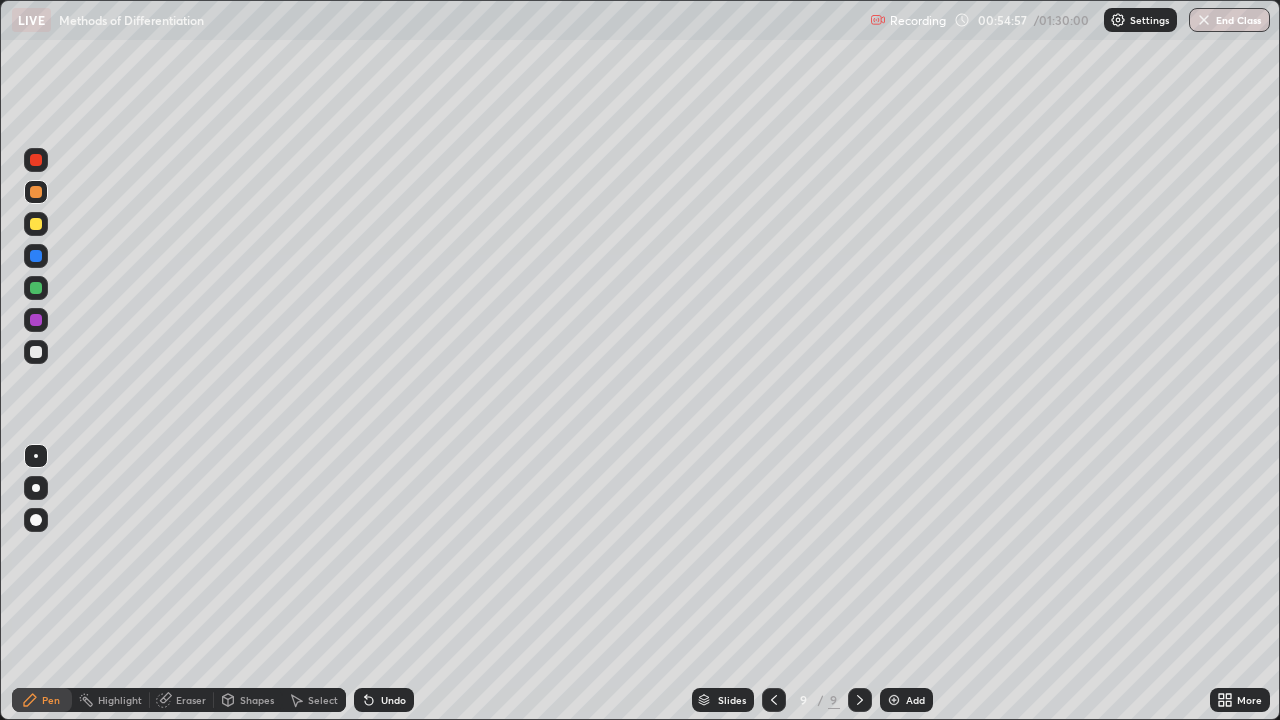 click at bounding box center (36, 256) 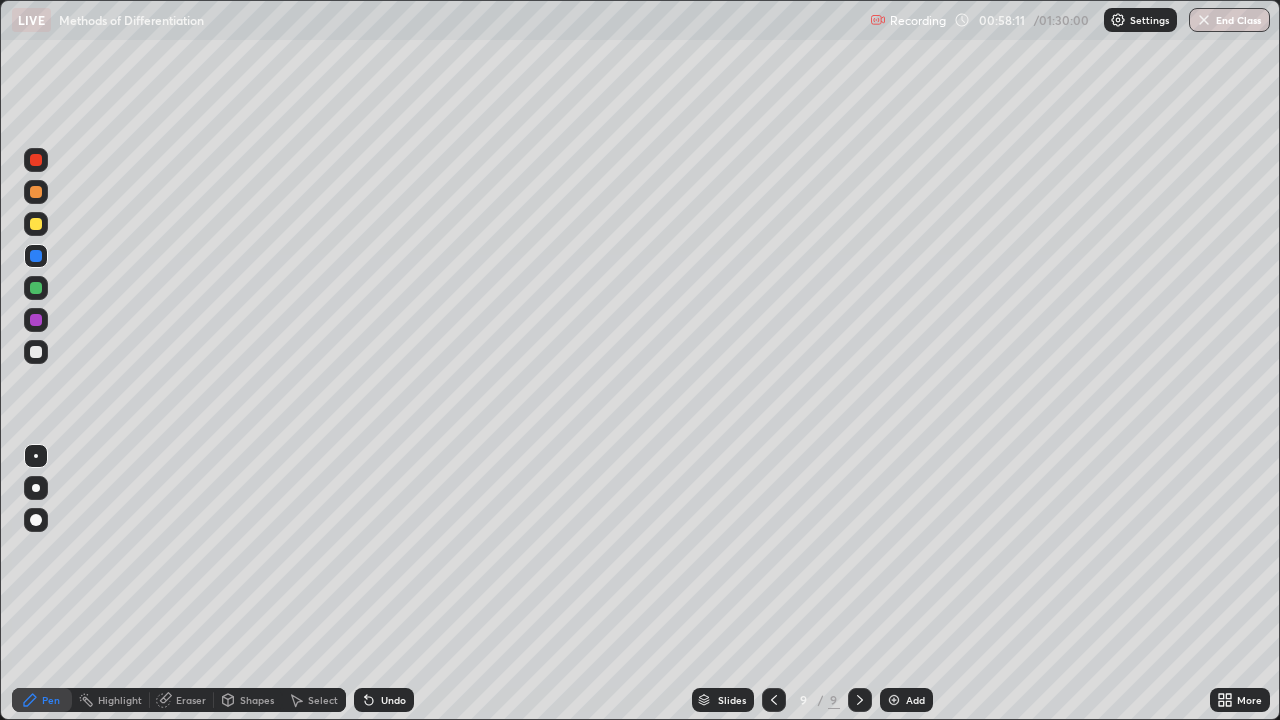 click at bounding box center (36, 224) 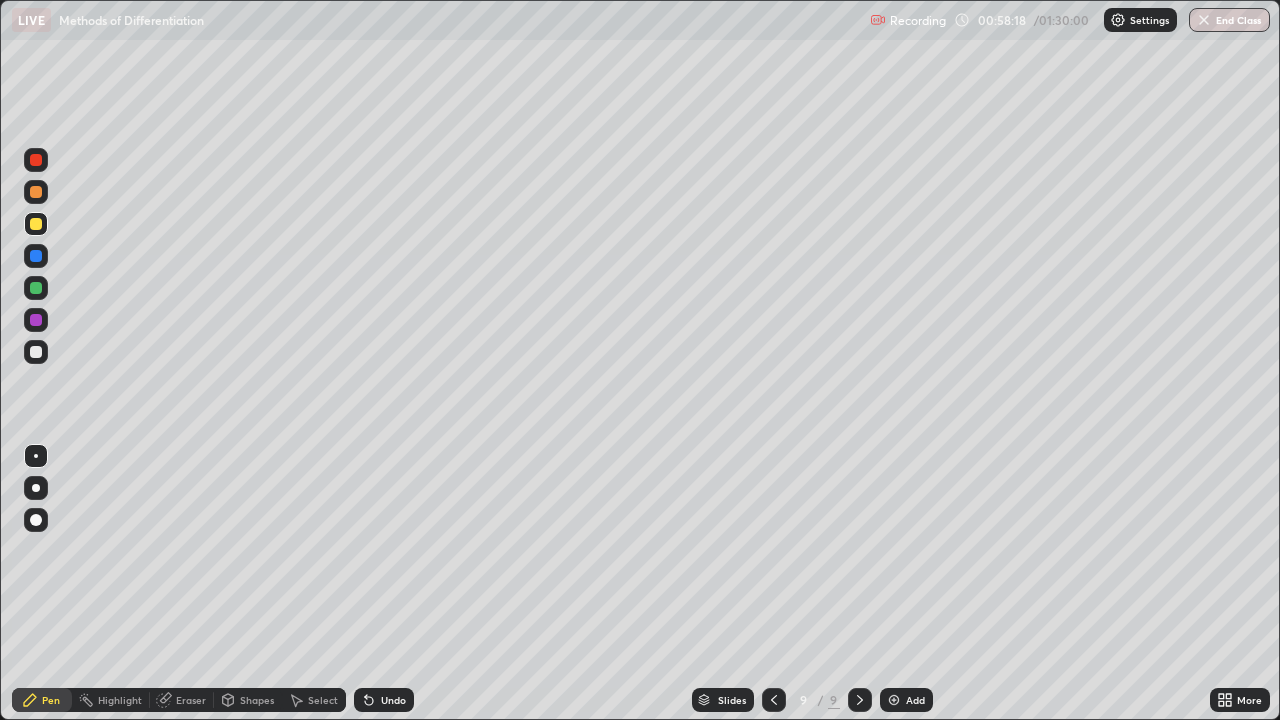click at bounding box center (36, 288) 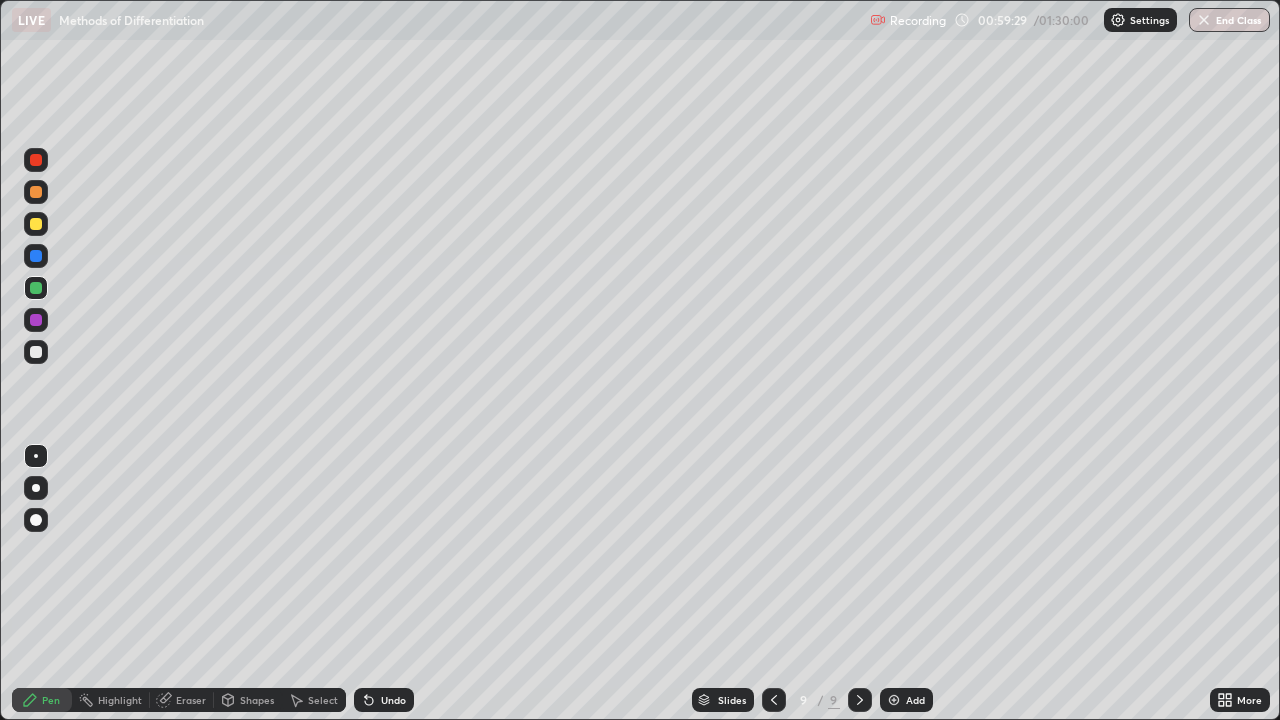 click on "Add" at bounding box center [906, 700] 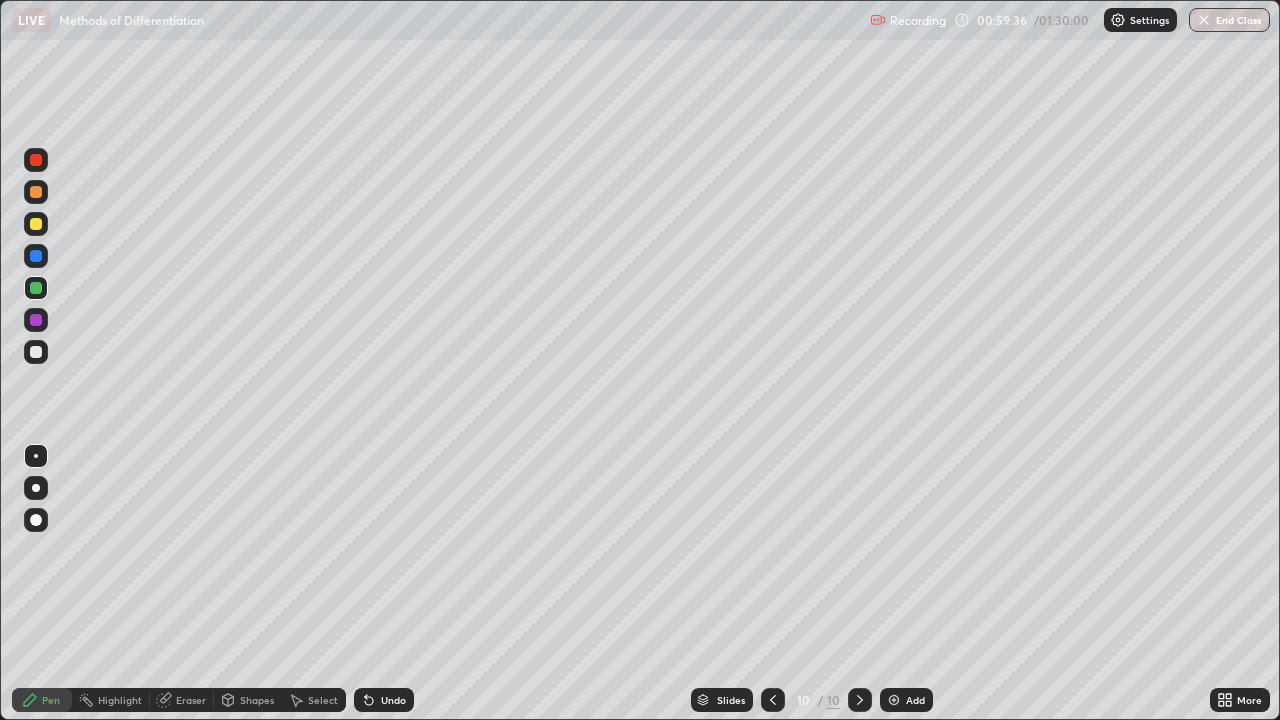click on "Undo" at bounding box center (384, 700) 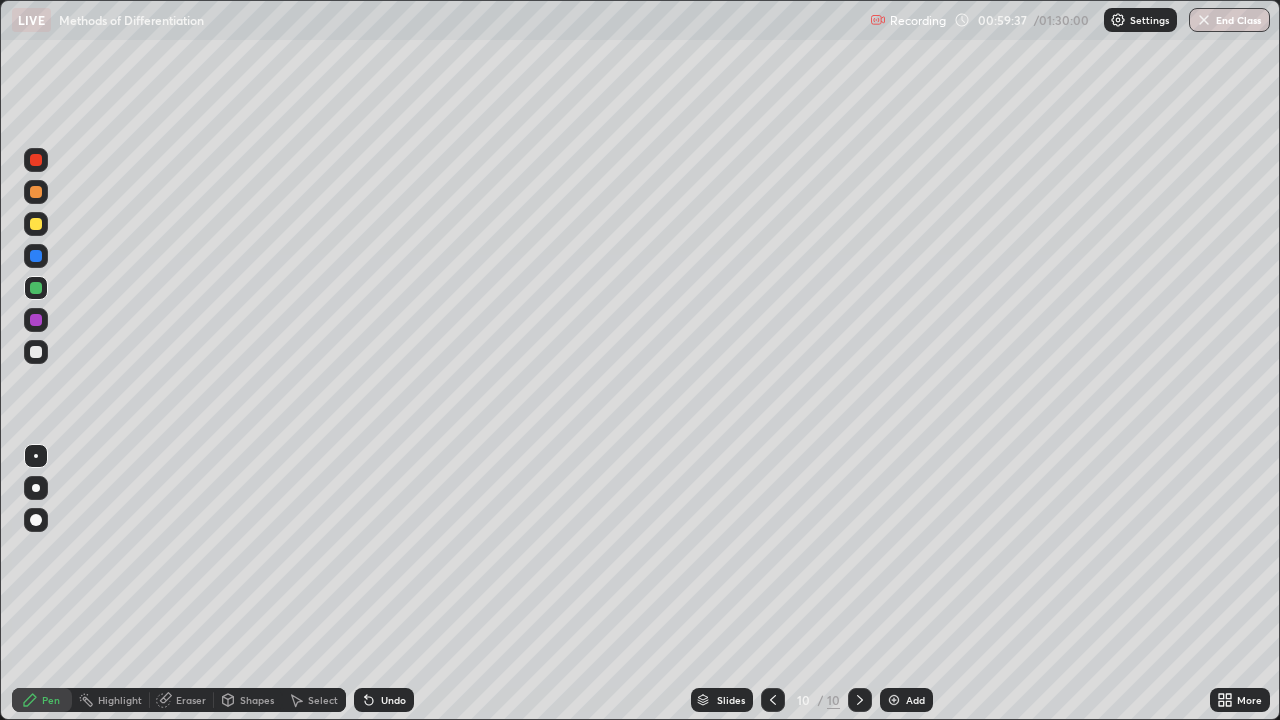 click on "Undo" at bounding box center (393, 700) 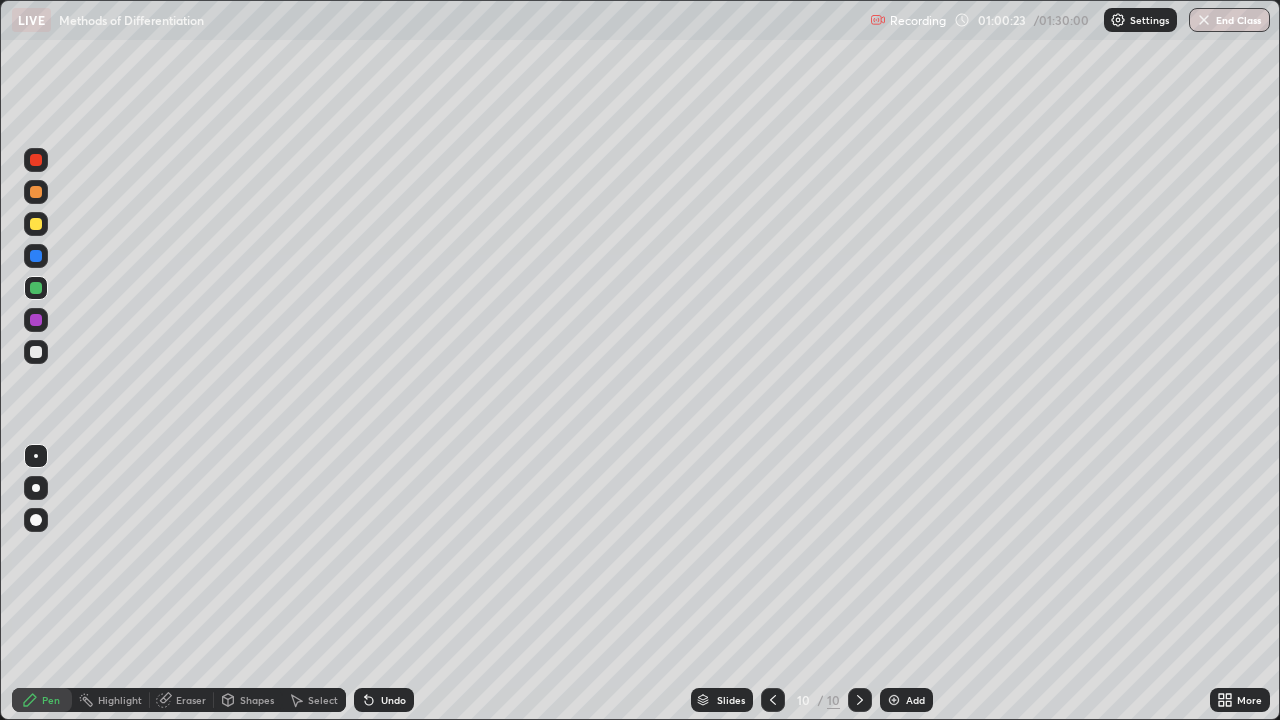 click at bounding box center [773, 700] 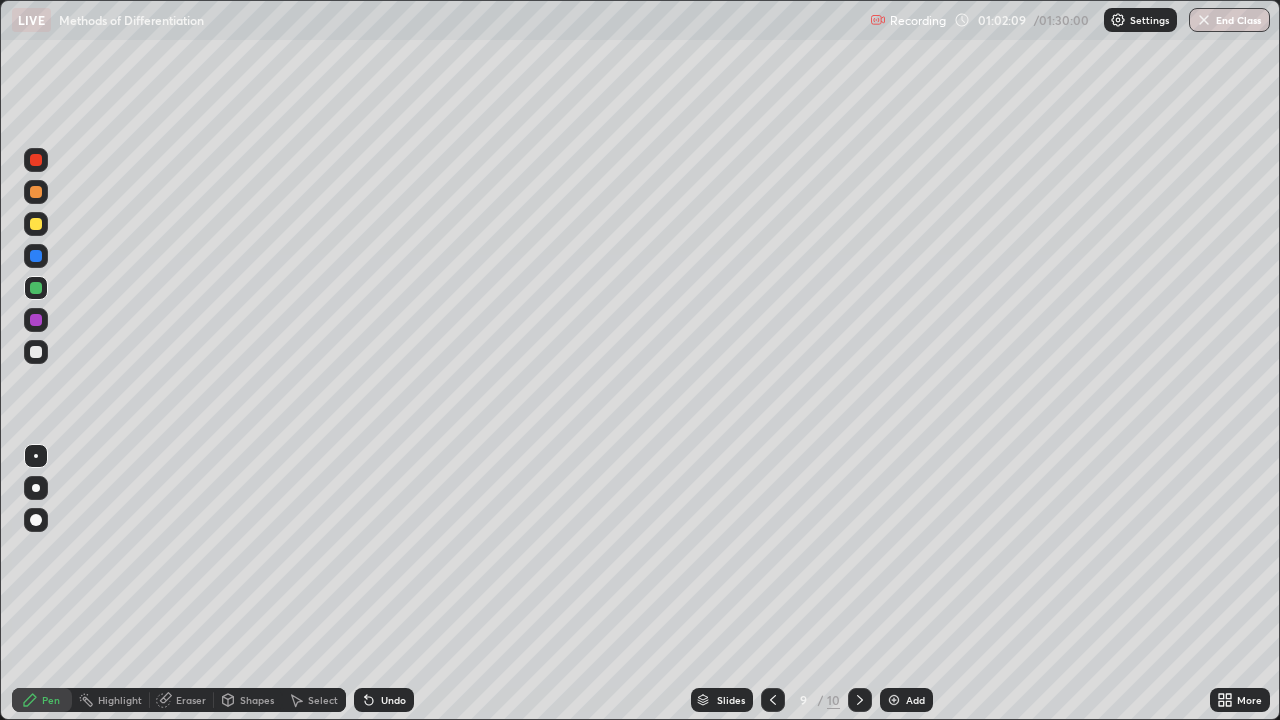 click 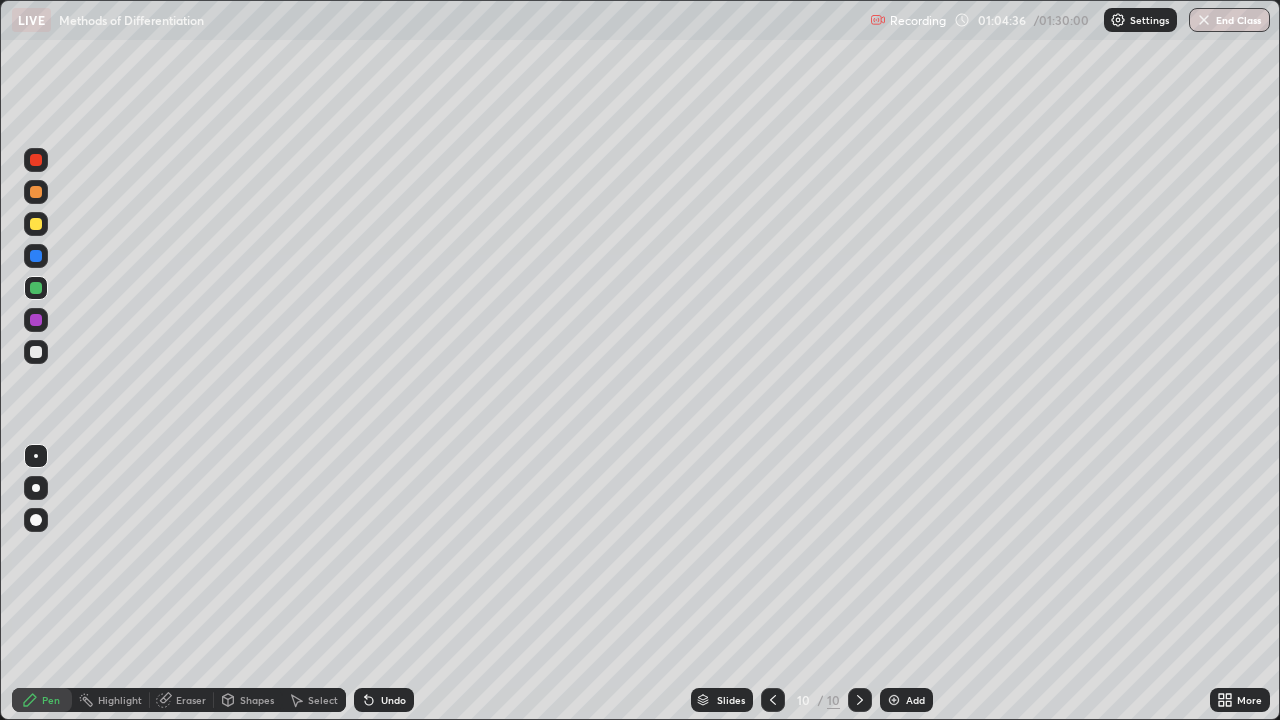 click at bounding box center [36, 352] 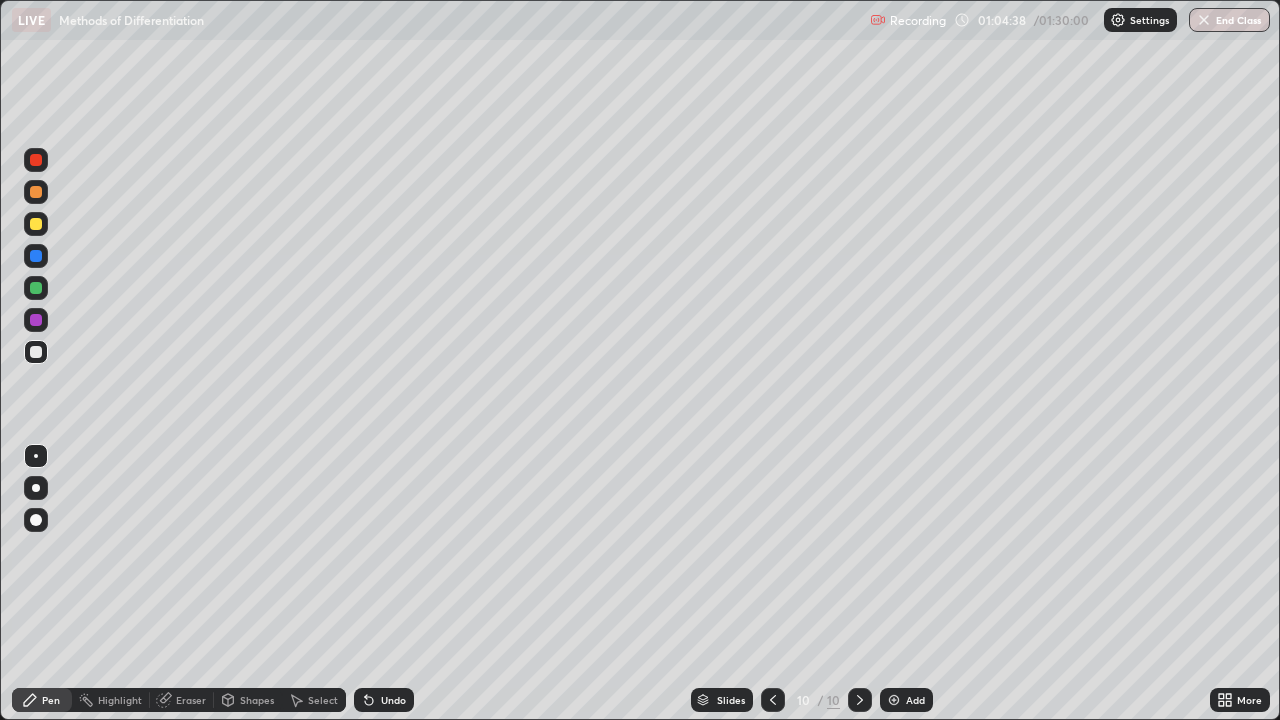 click on "Add" at bounding box center [906, 700] 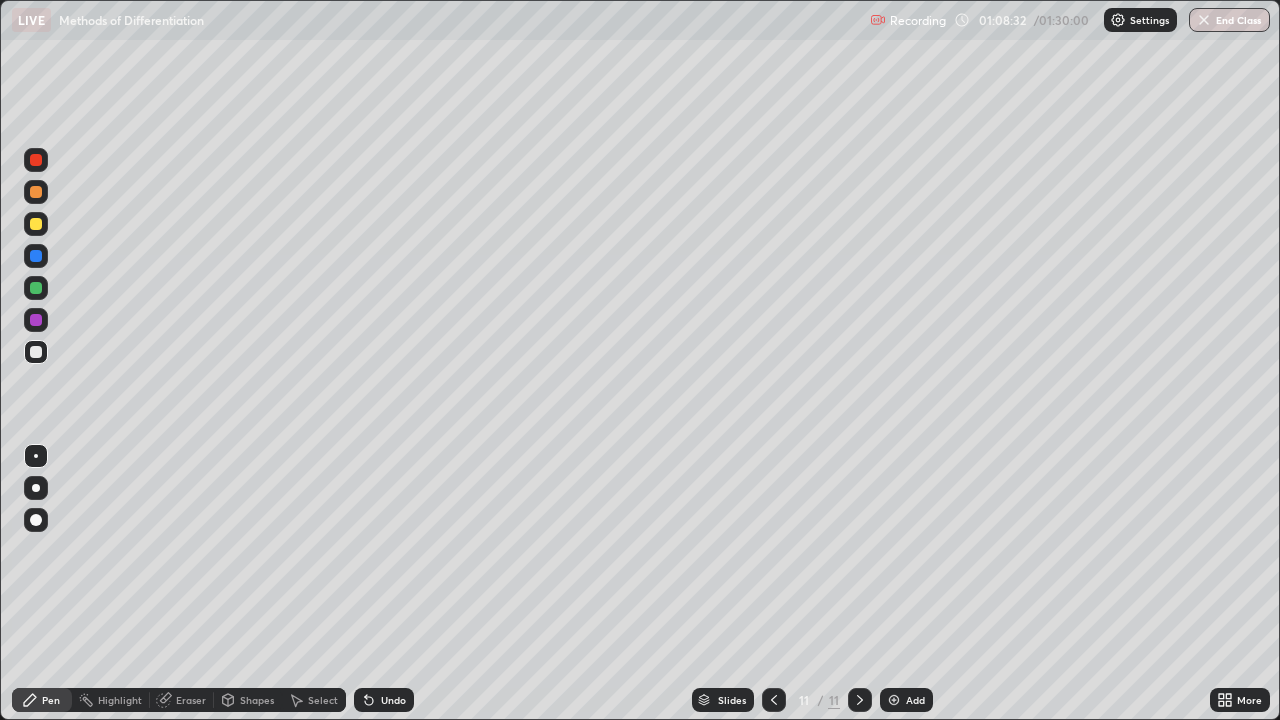 click at bounding box center (36, 224) 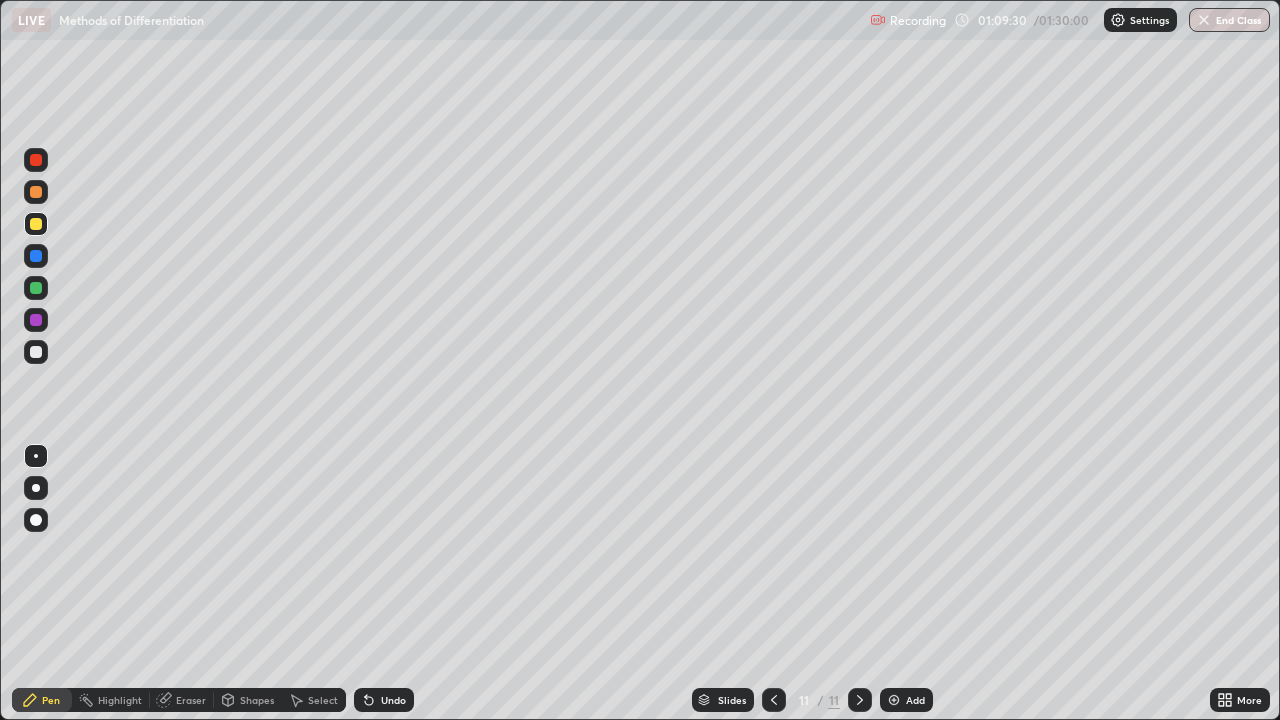 click at bounding box center [36, 192] 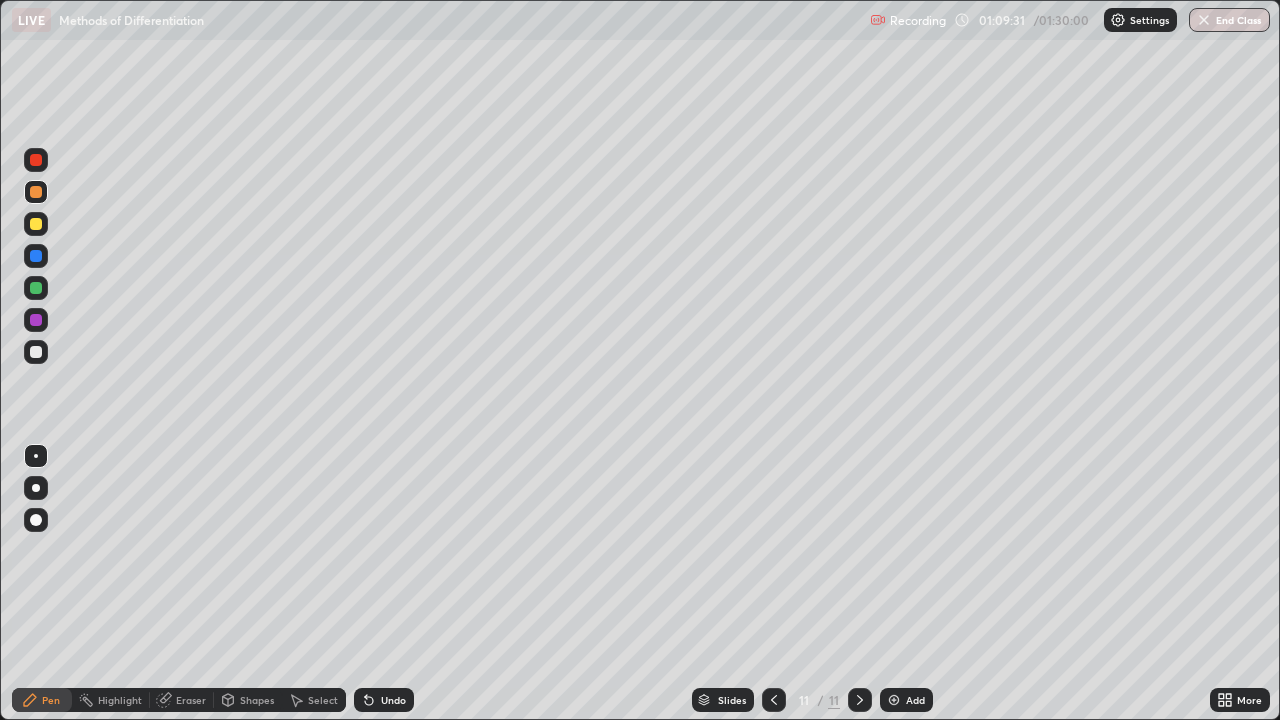 click at bounding box center (36, 352) 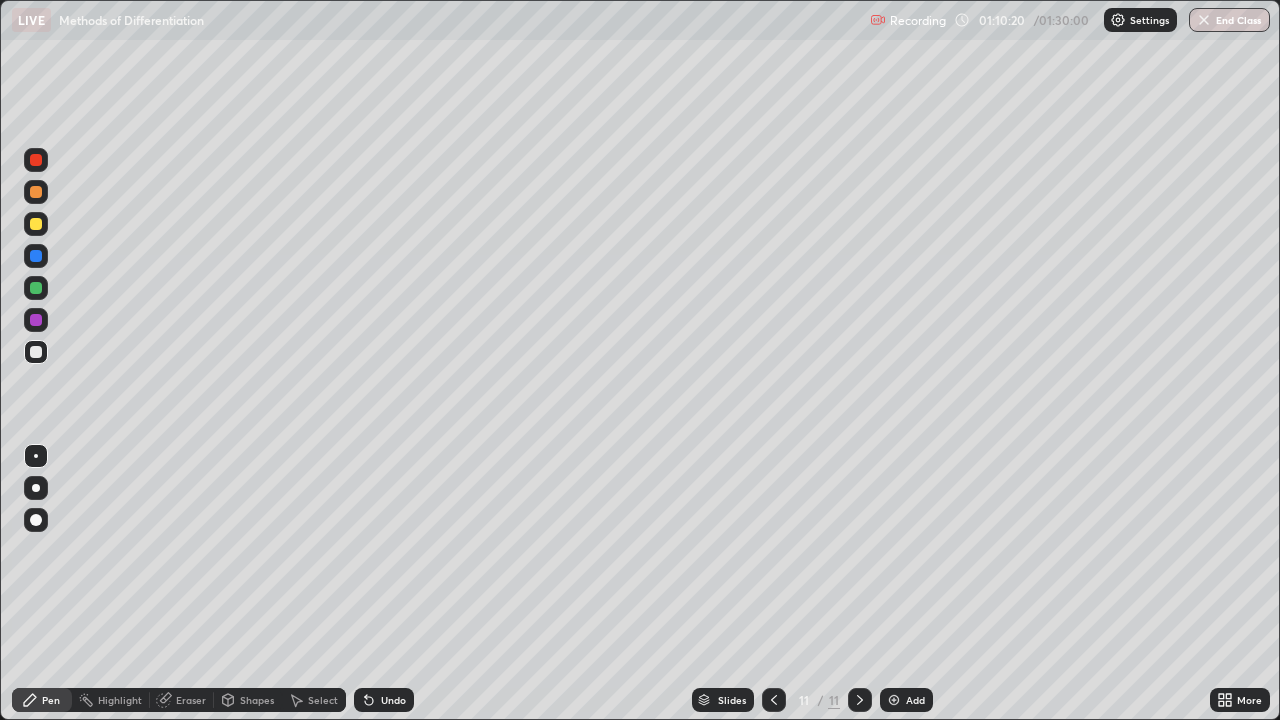 click at bounding box center [36, 192] 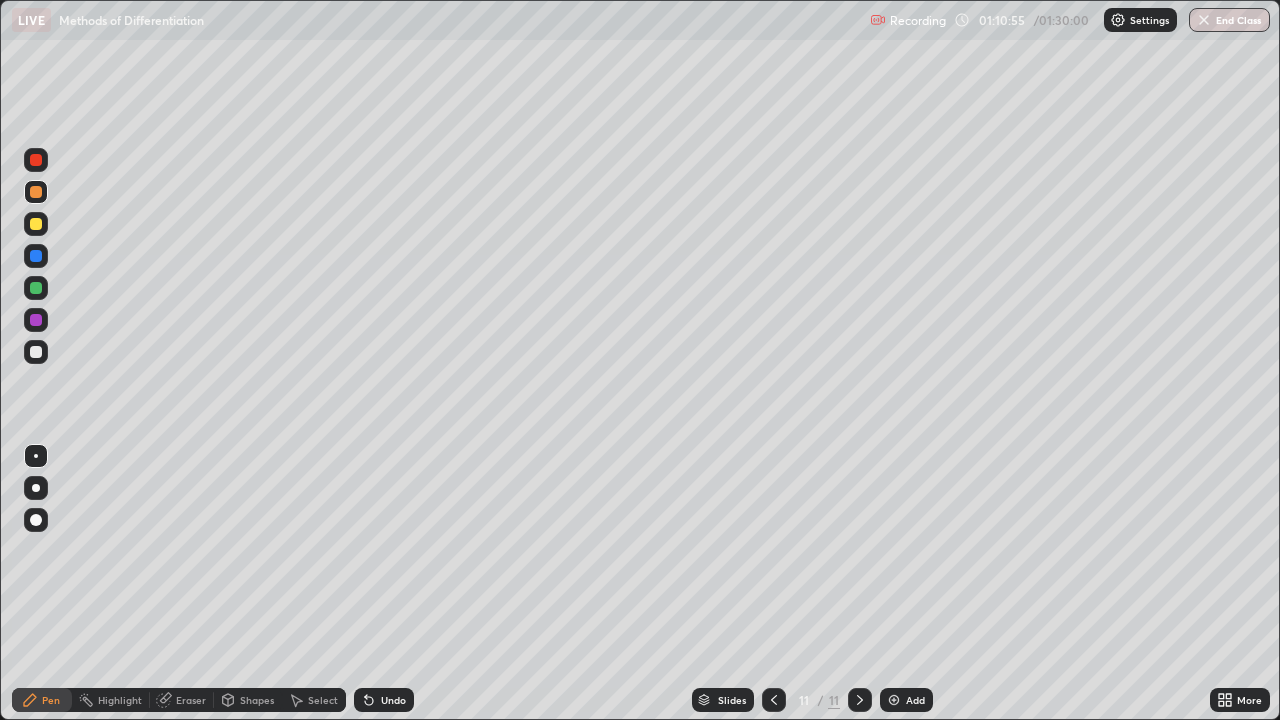 click at bounding box center (36, 160) 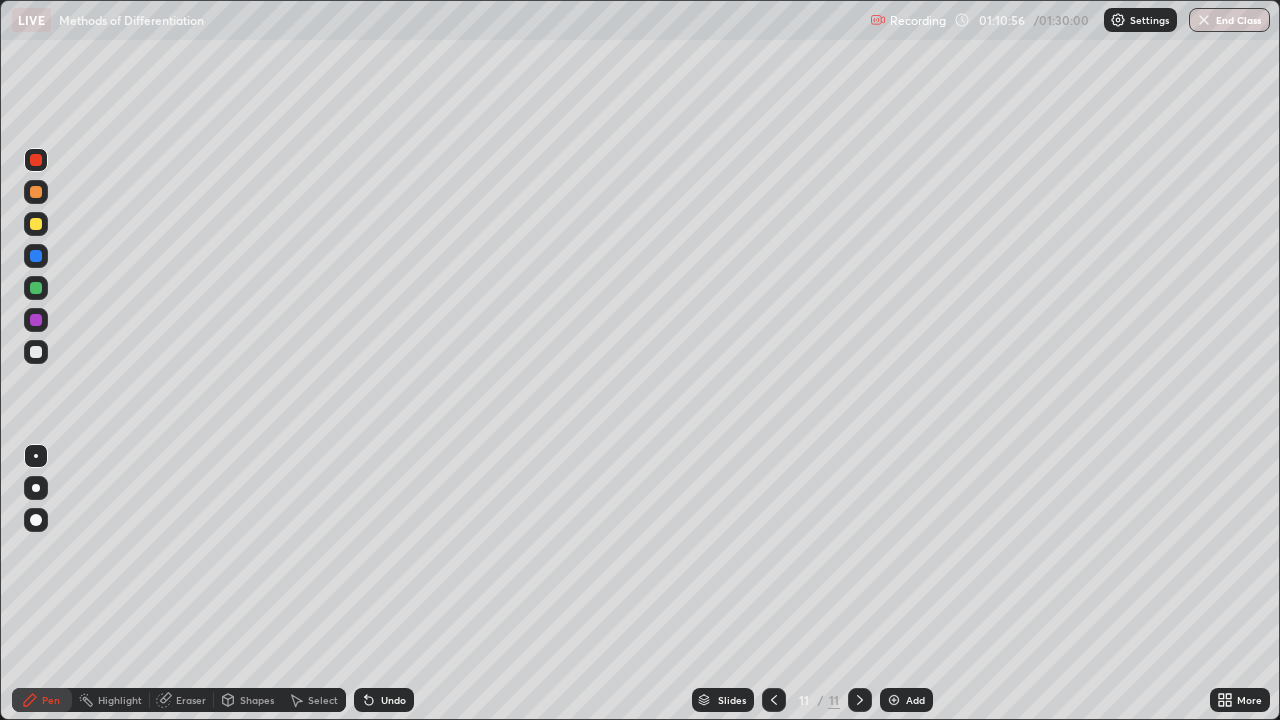 click at bounding box center (36, 256) 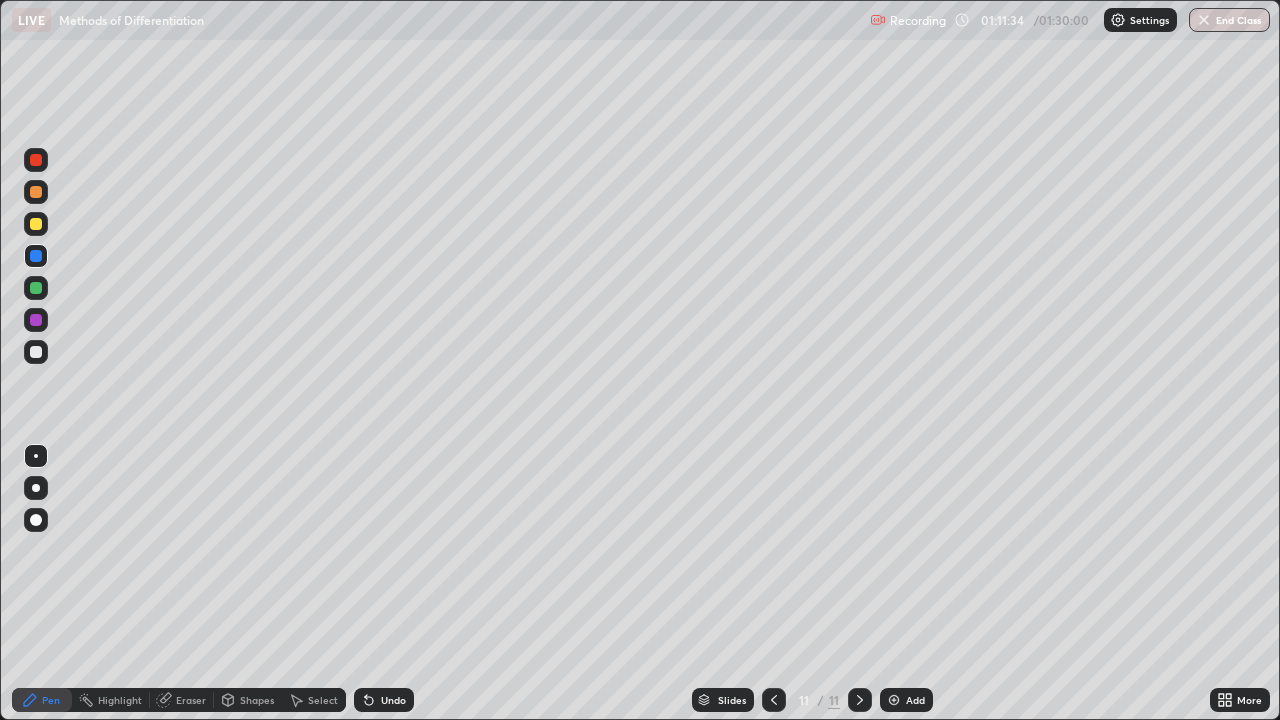 click at bounding box center (36, 224) 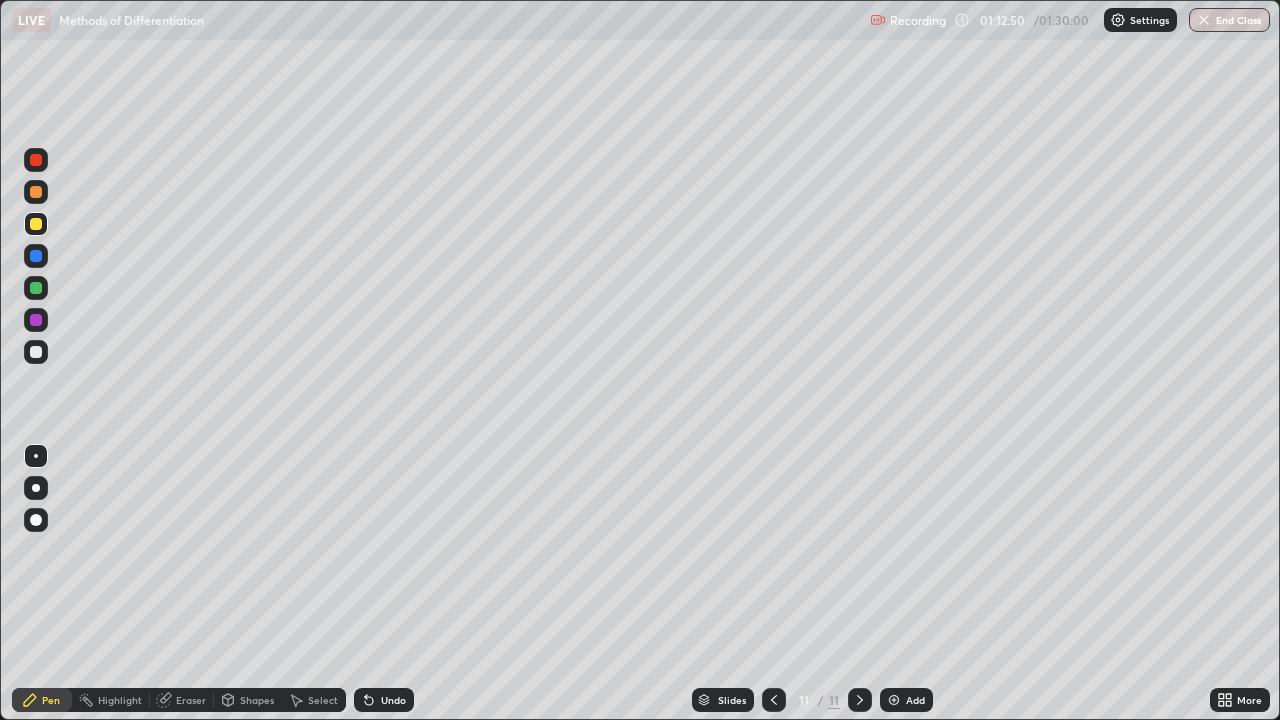 click at bounding box center [36, 288] 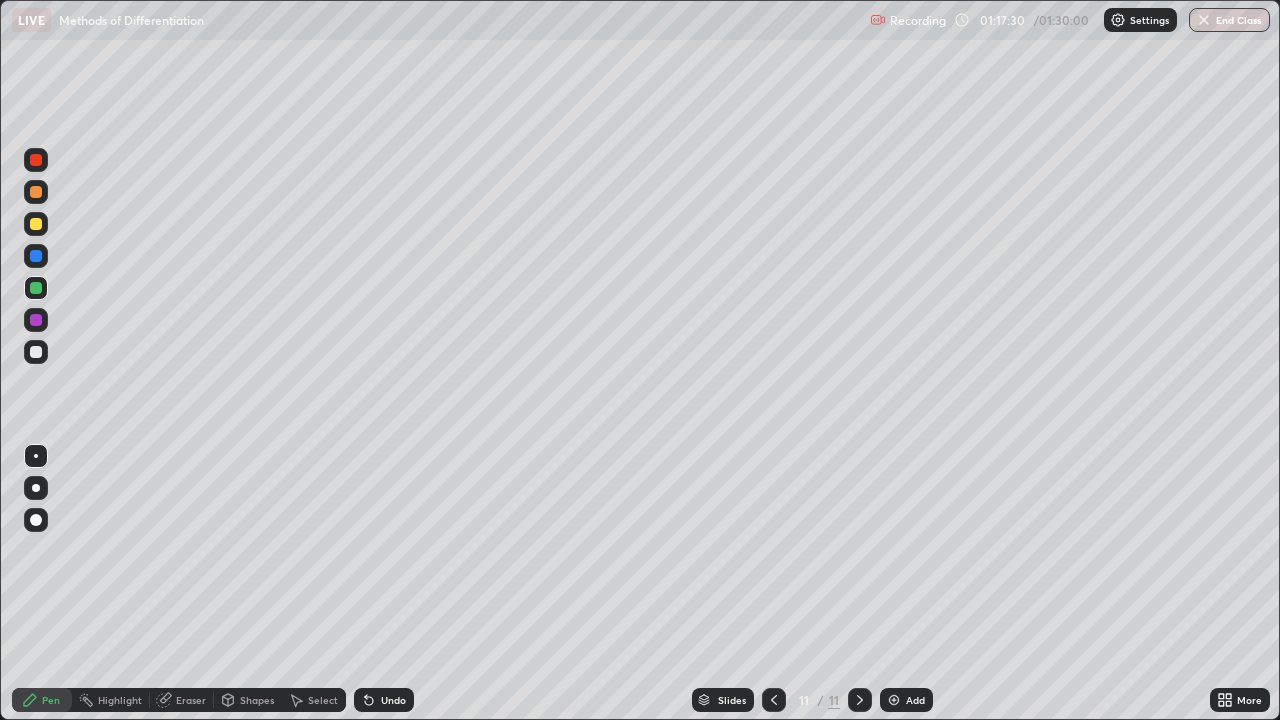 click on "Add" at bounding box center [915, 700] 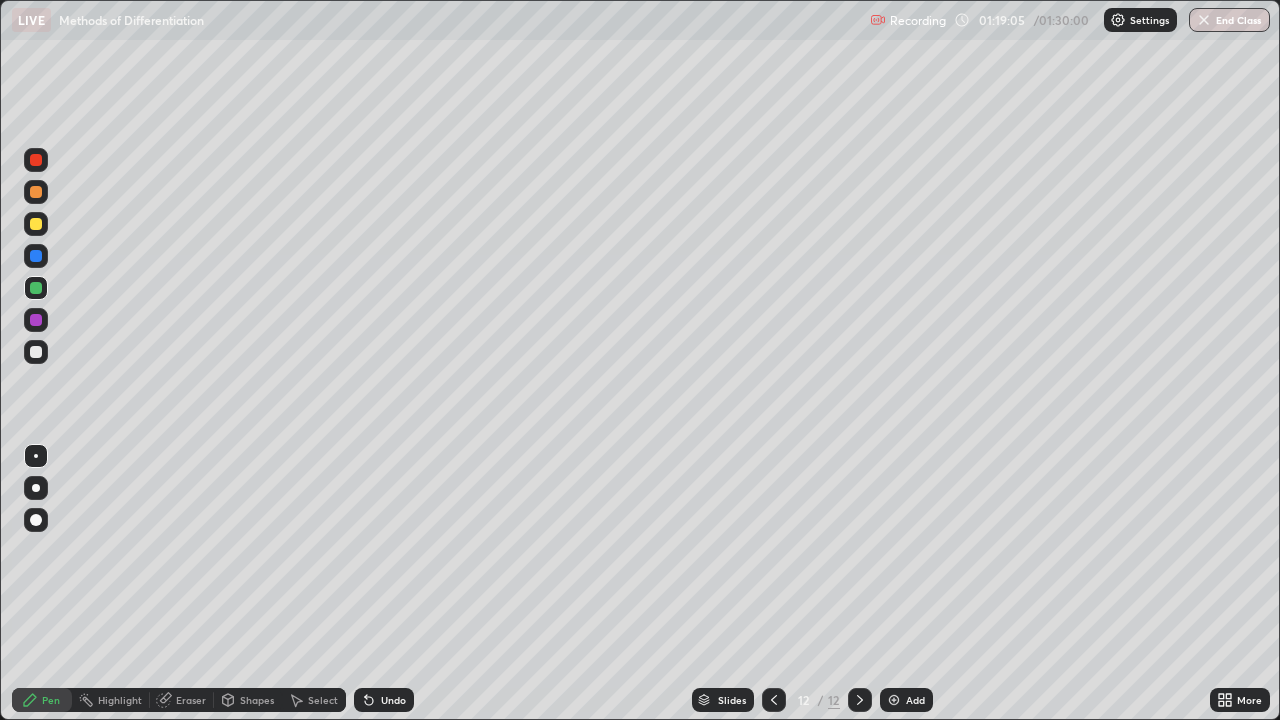 click at bounding box center [36, 352] 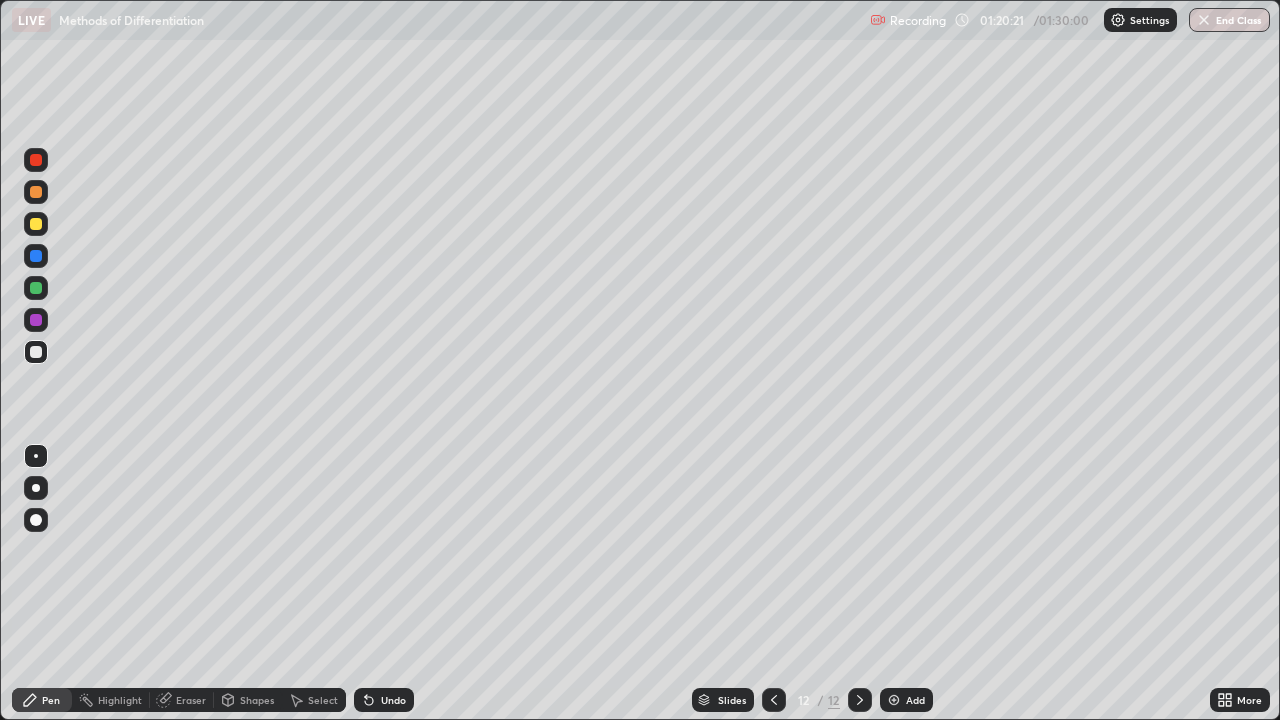 click at bounding box center (36, 224) 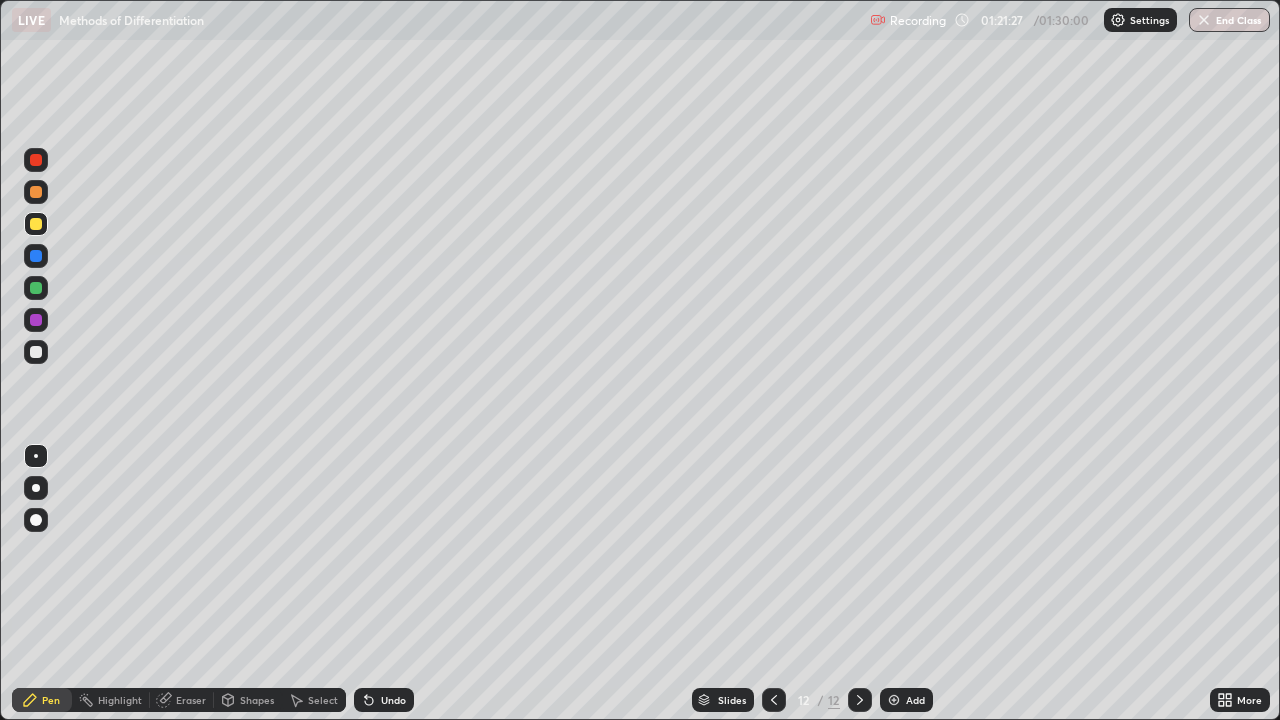 click at bounding box center [36, 256] 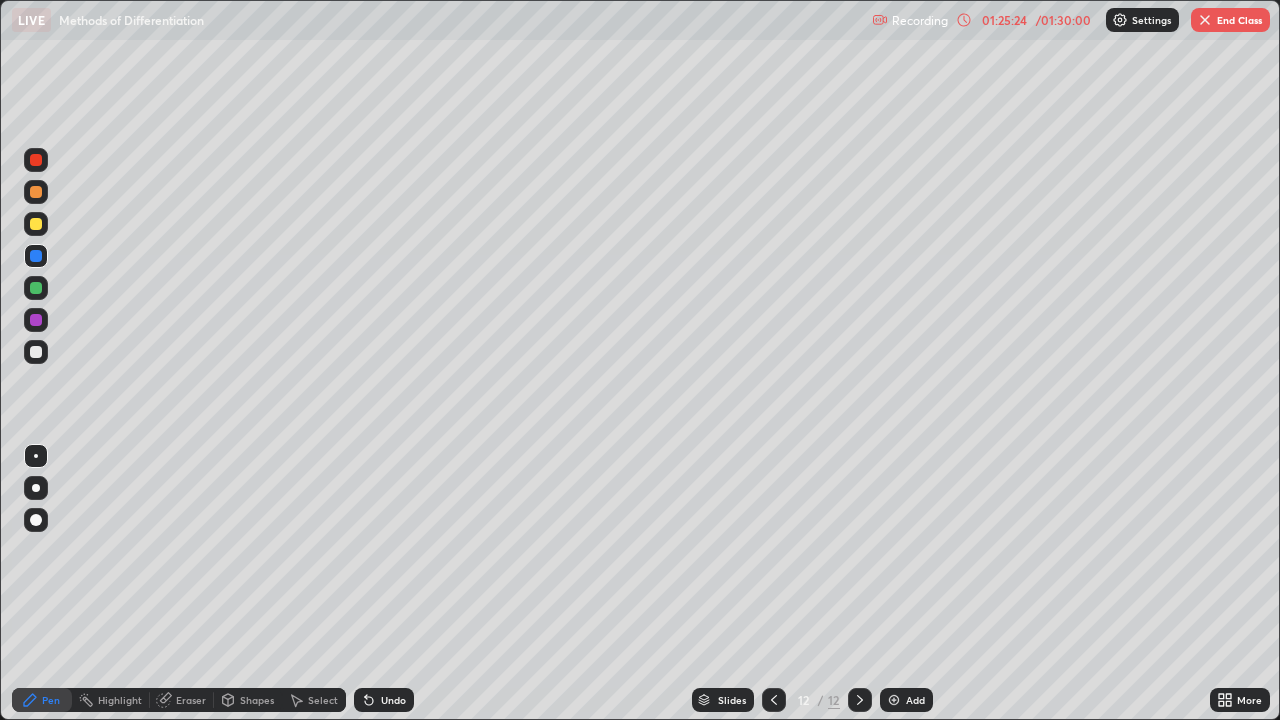 click at bounding box center [36, 224] 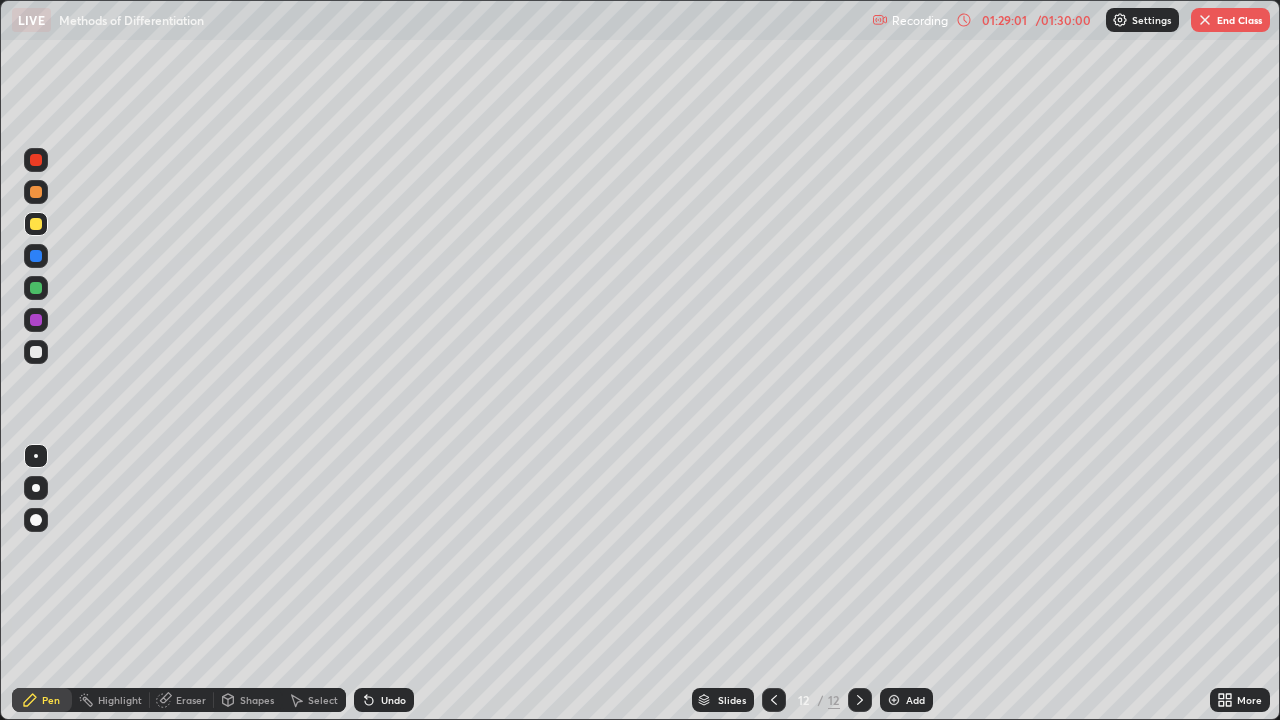 click on "End Class" at bounding box center [1230, 20] 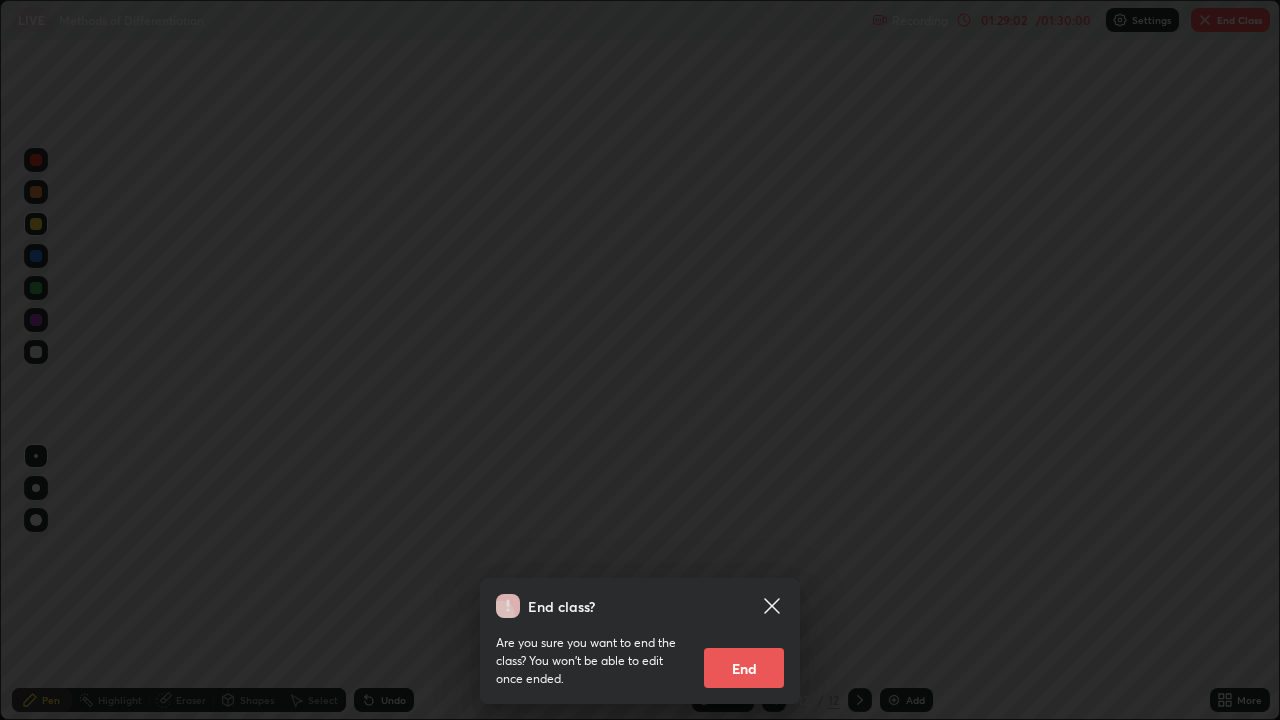 click on "End" at bounding box center (744, 668) 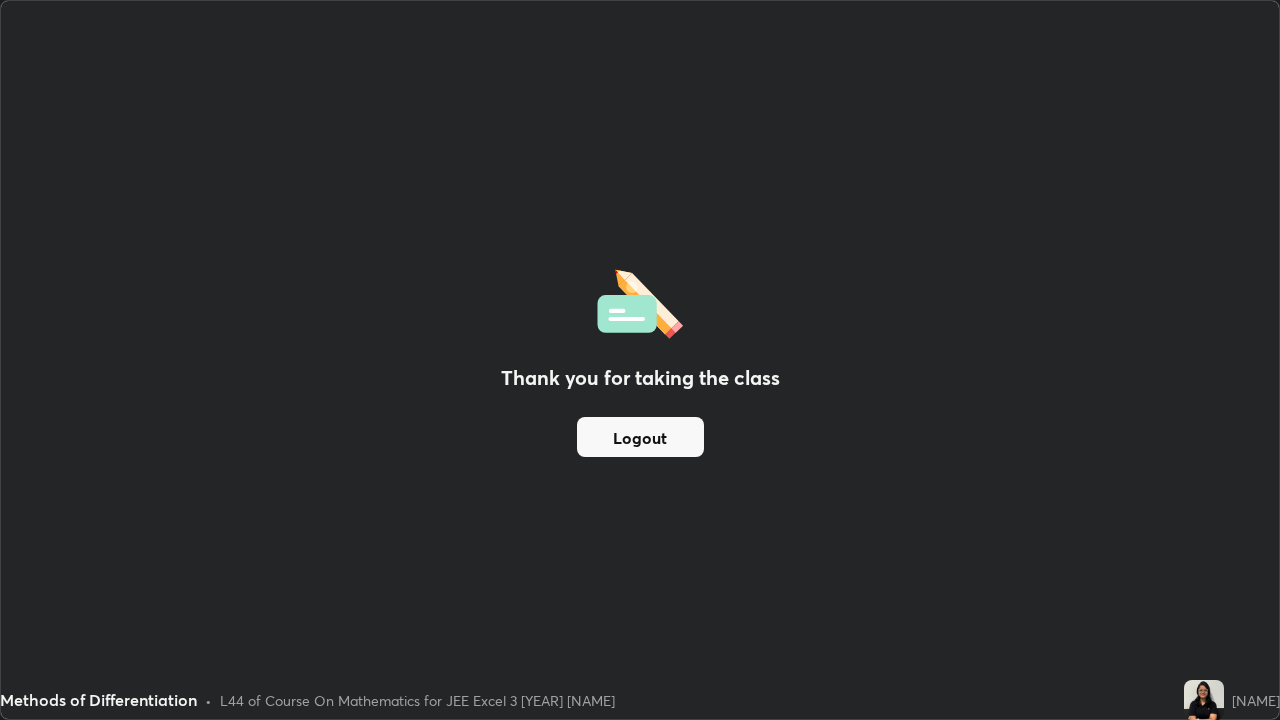 click on "Logout" at bounding box center [640, 437] 